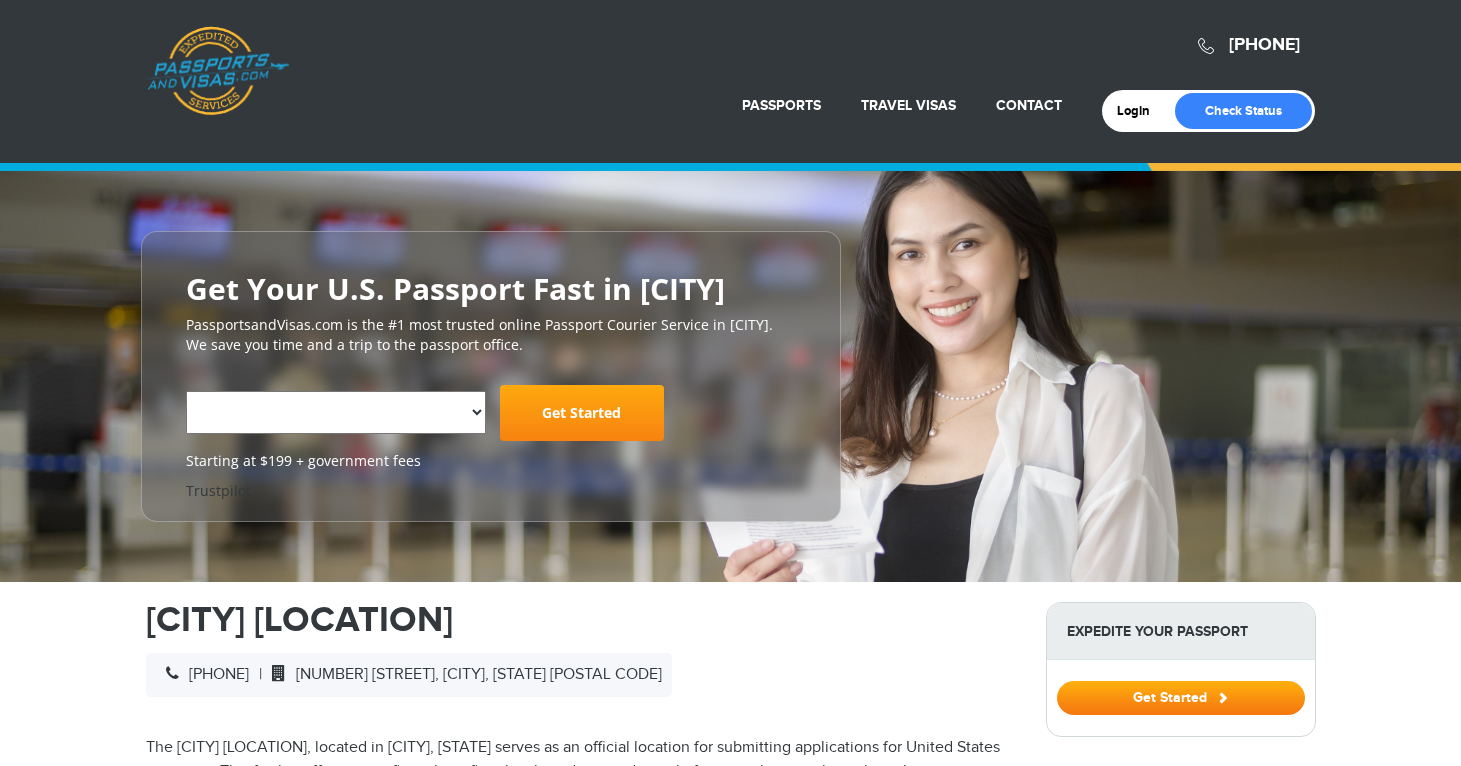 scroll, scrollTop: 0, scrollLeft: 0, axis: both 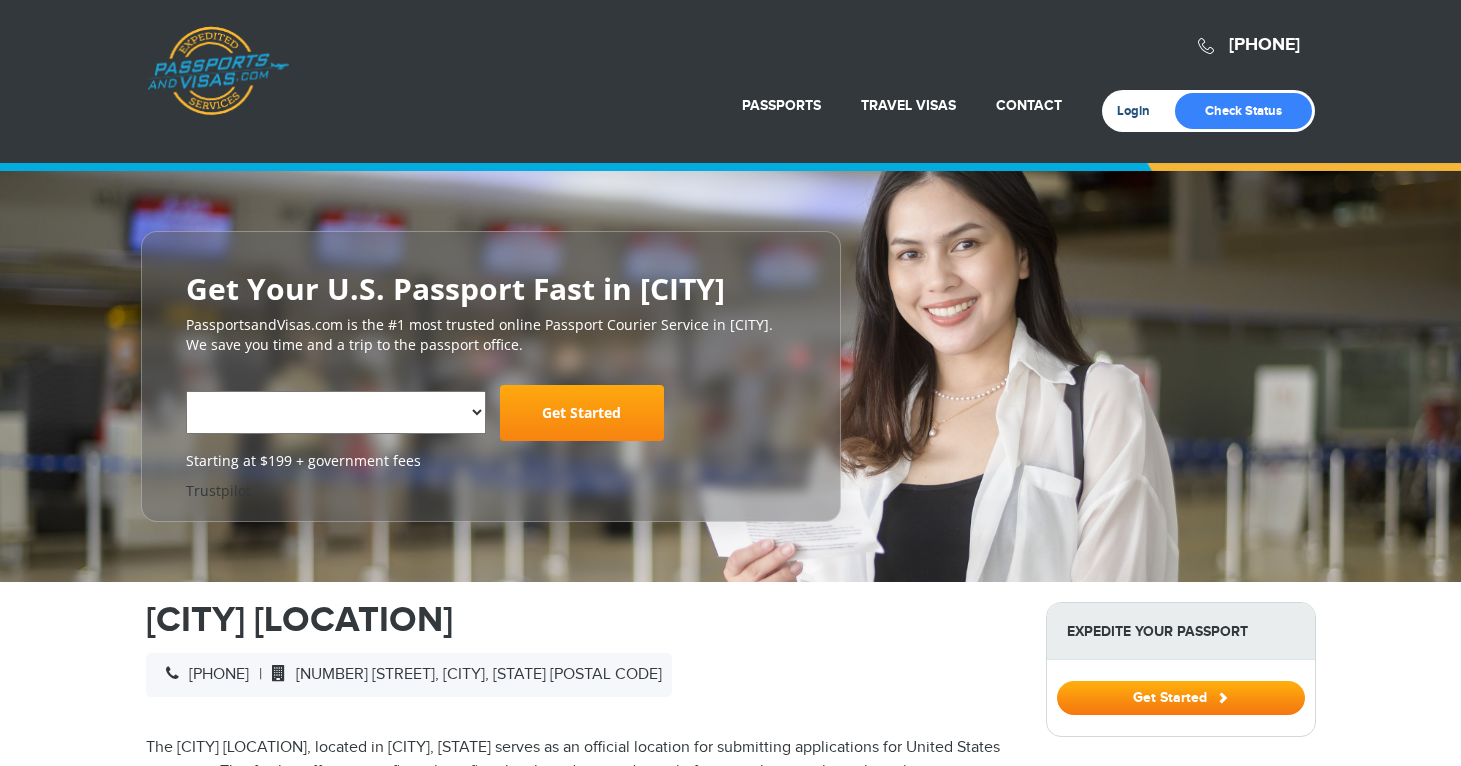 select on "**********" 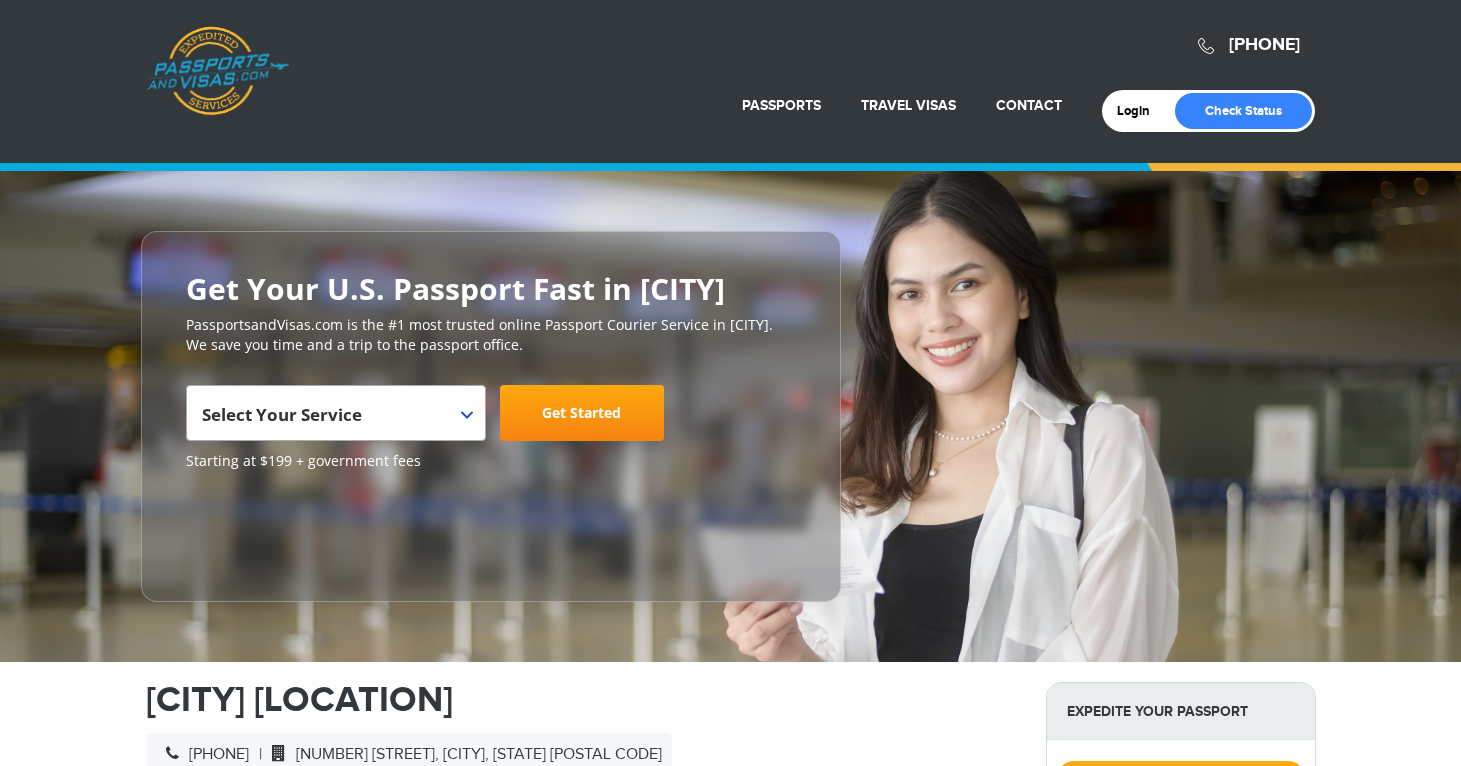 scroll, scrollTop: 0, scrollLeft: 0, axis: both 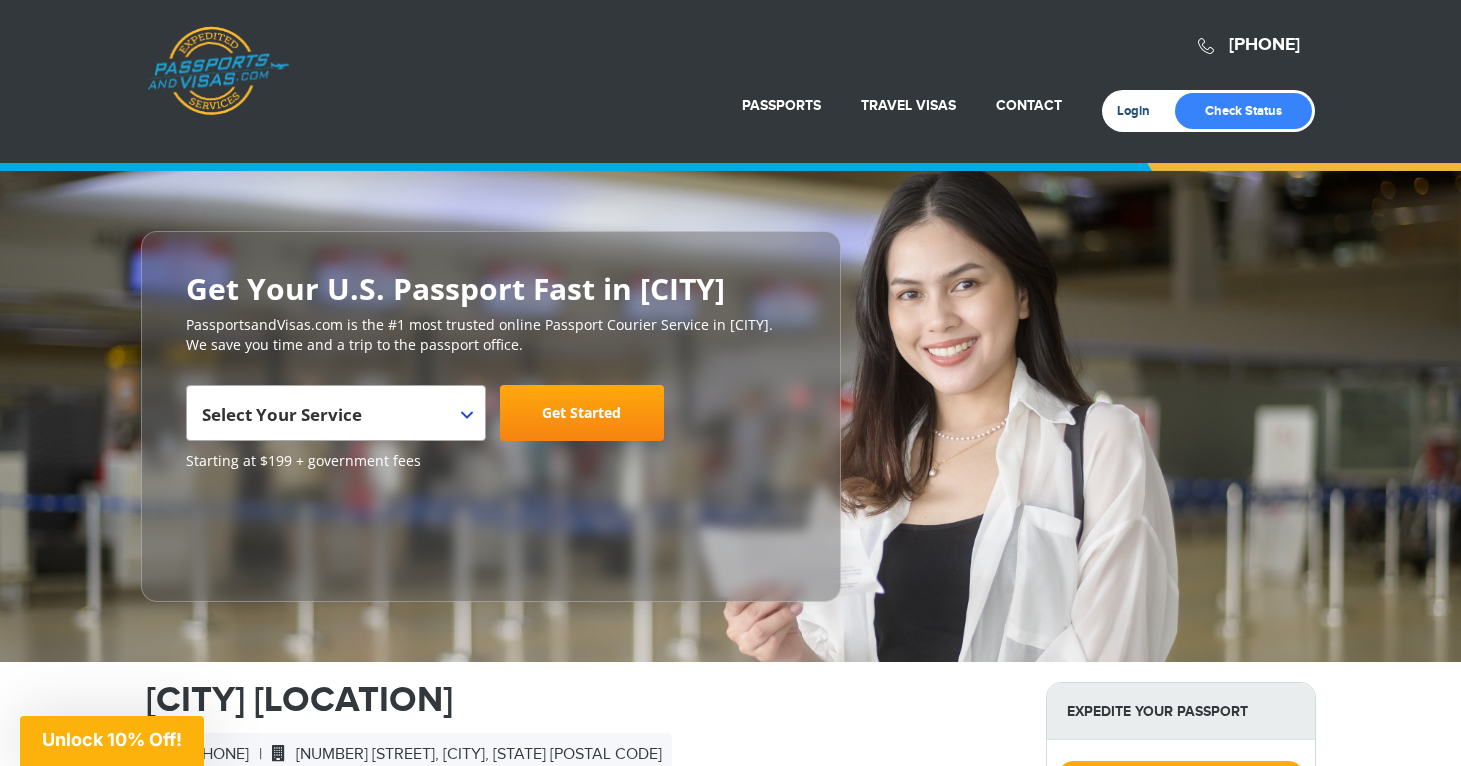 click on "Login" at bounding box center [1140, 111] 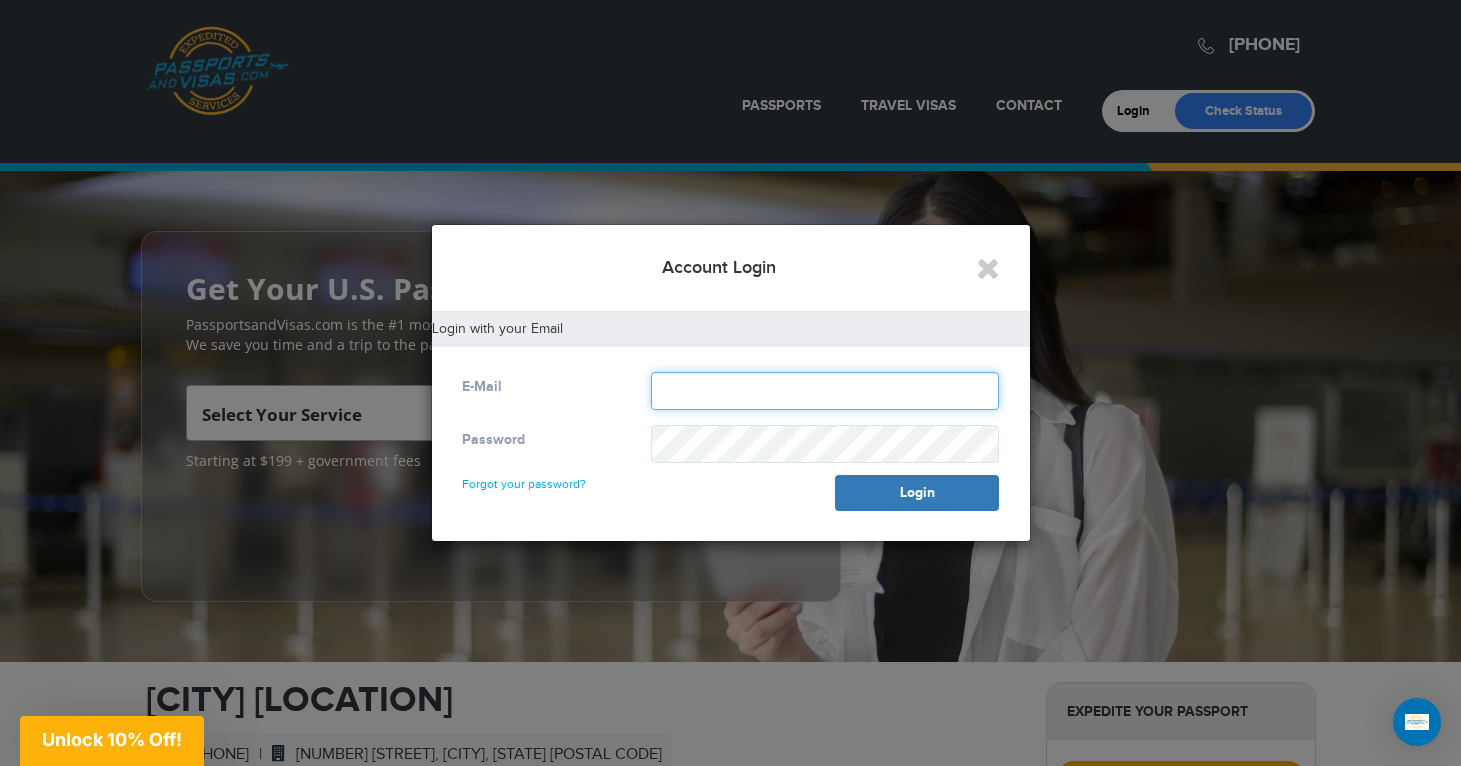 click at bounding box center (825, 391) 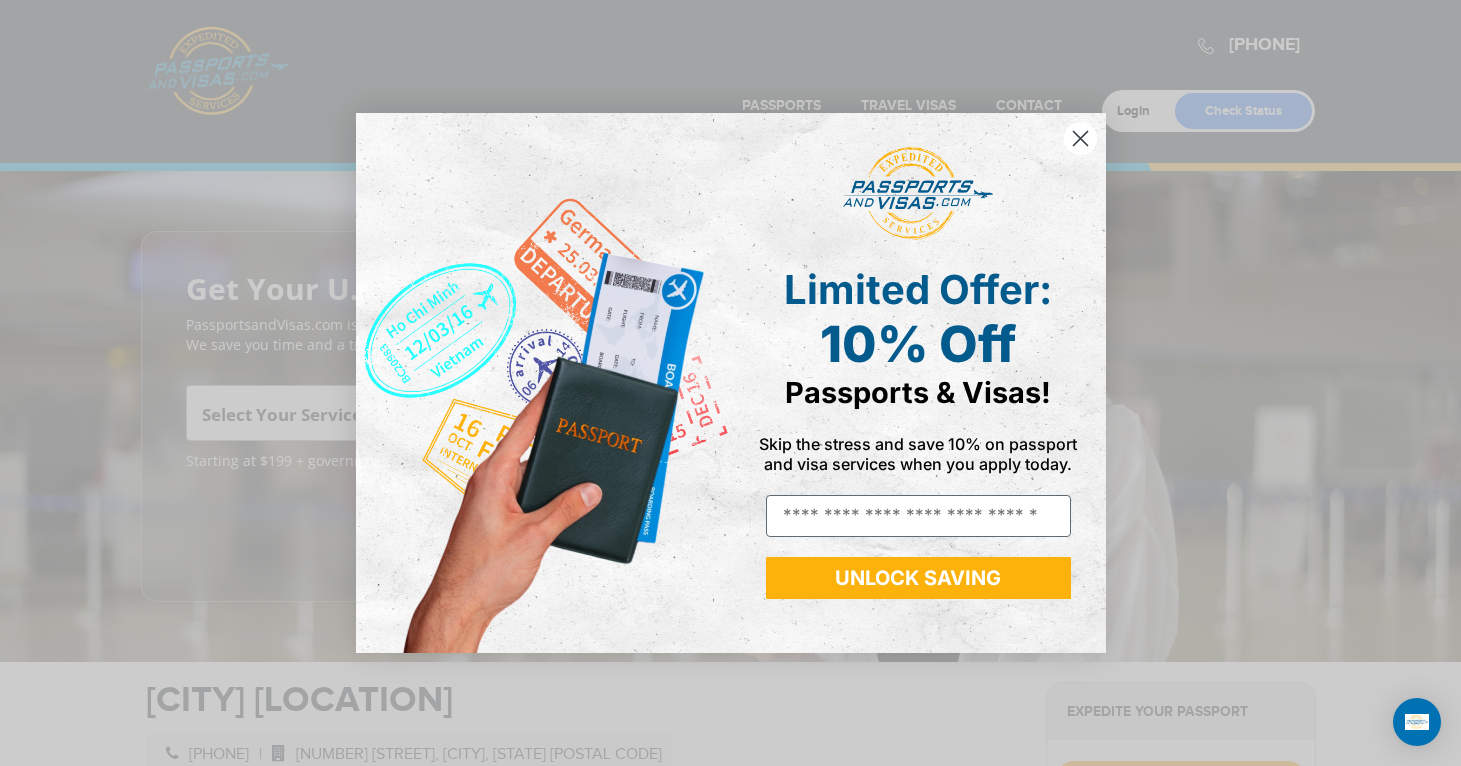 click 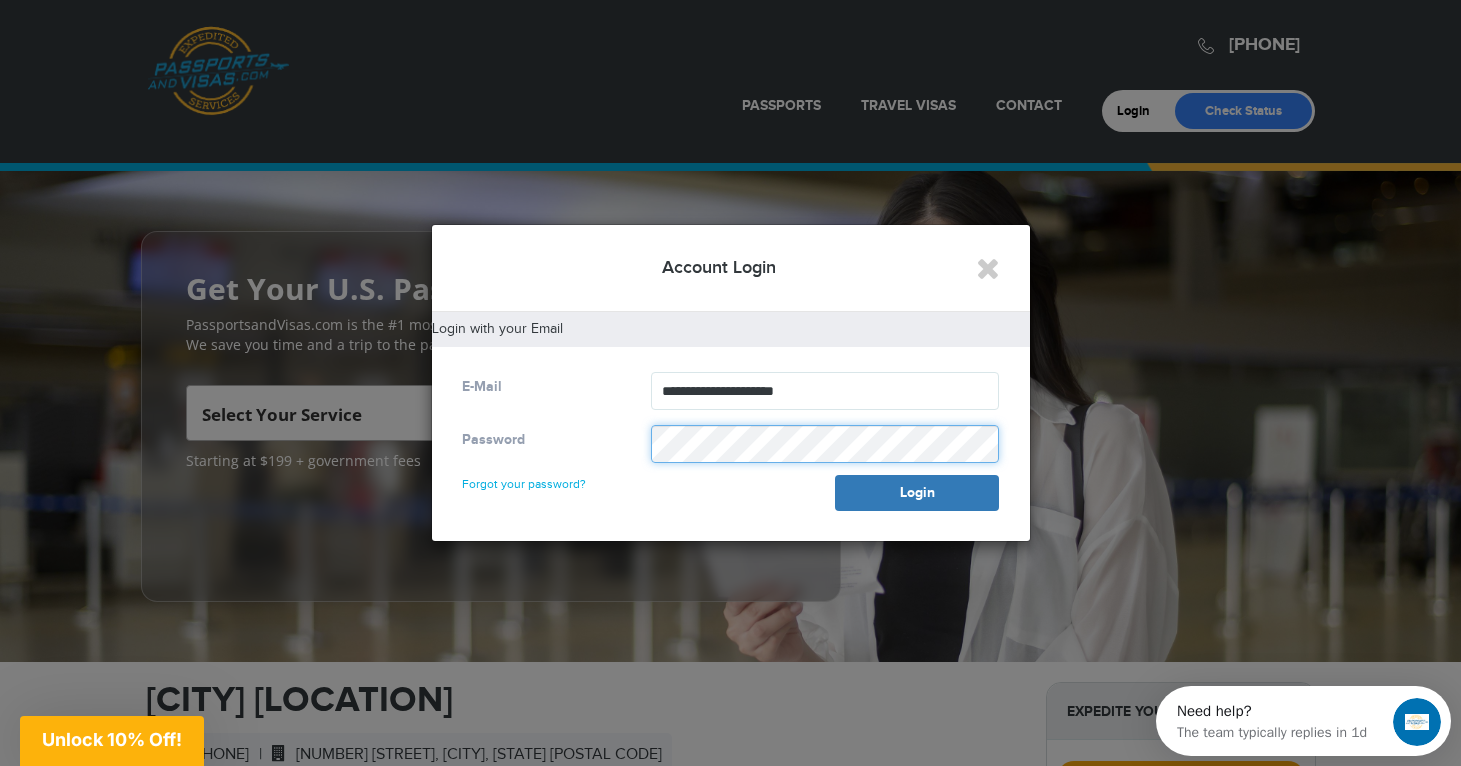 scroll, scrollTop: 0, scrollLeft: 0, axis: both 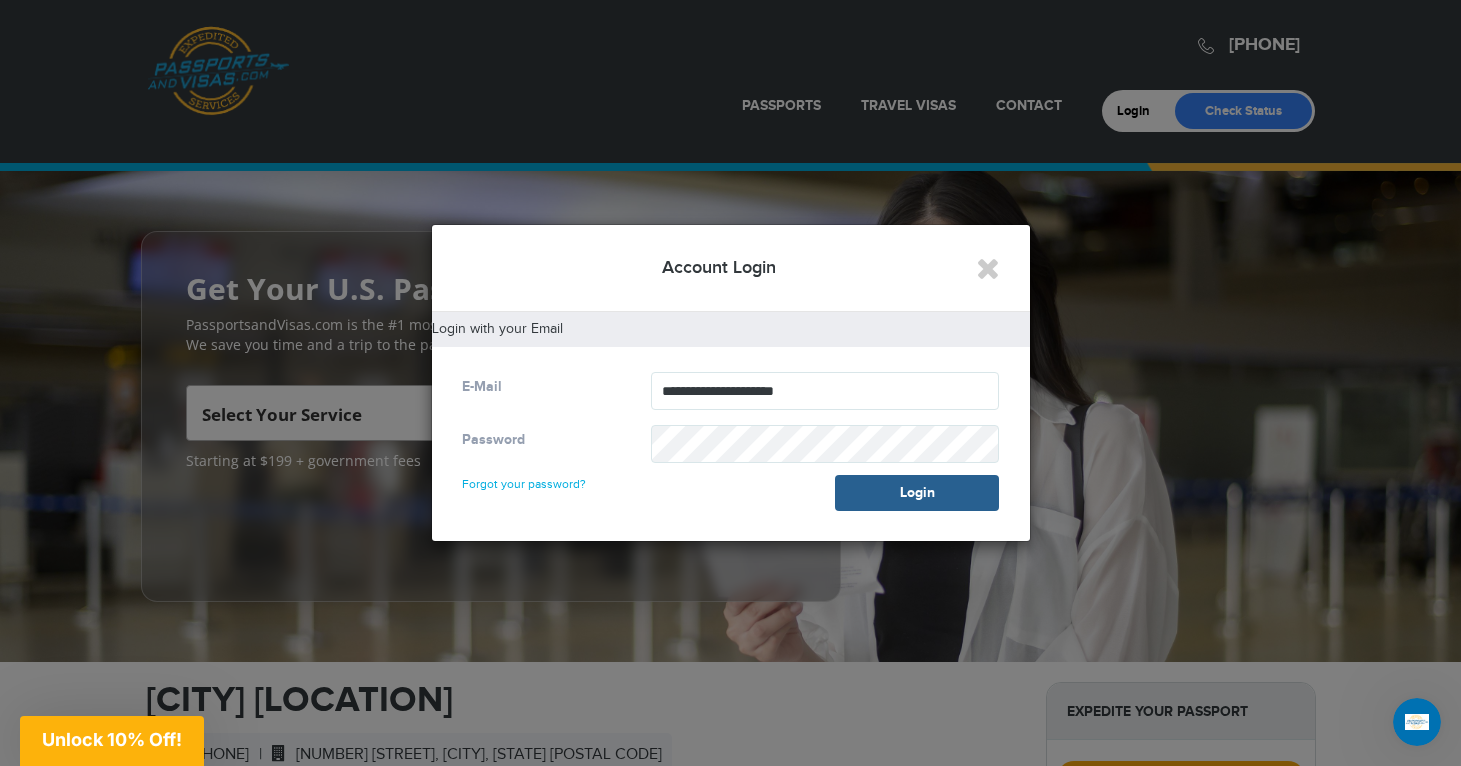click on "Login" at bounding box center (917, 493) 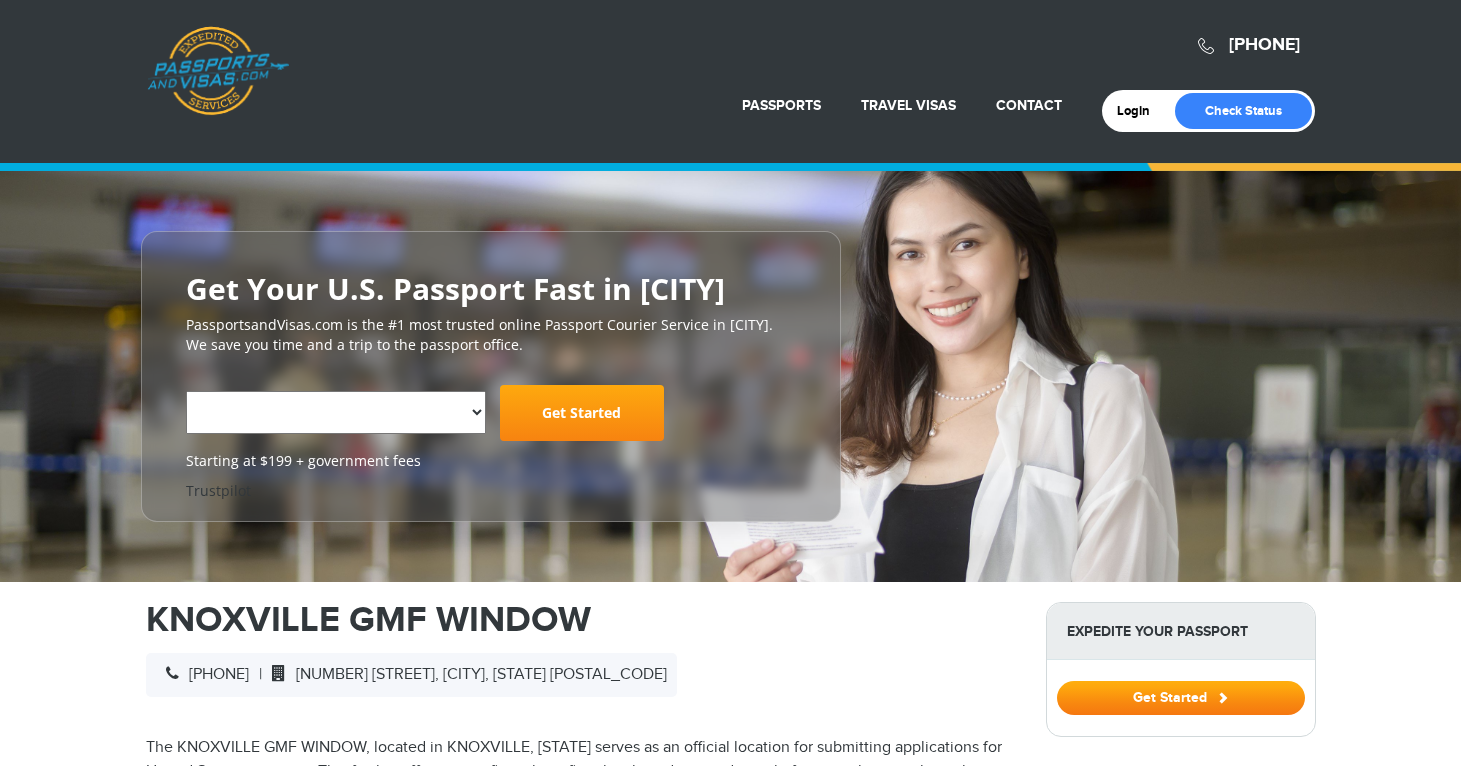 scroll, scrollTop: 0, scrollLeft: 0, axis: both 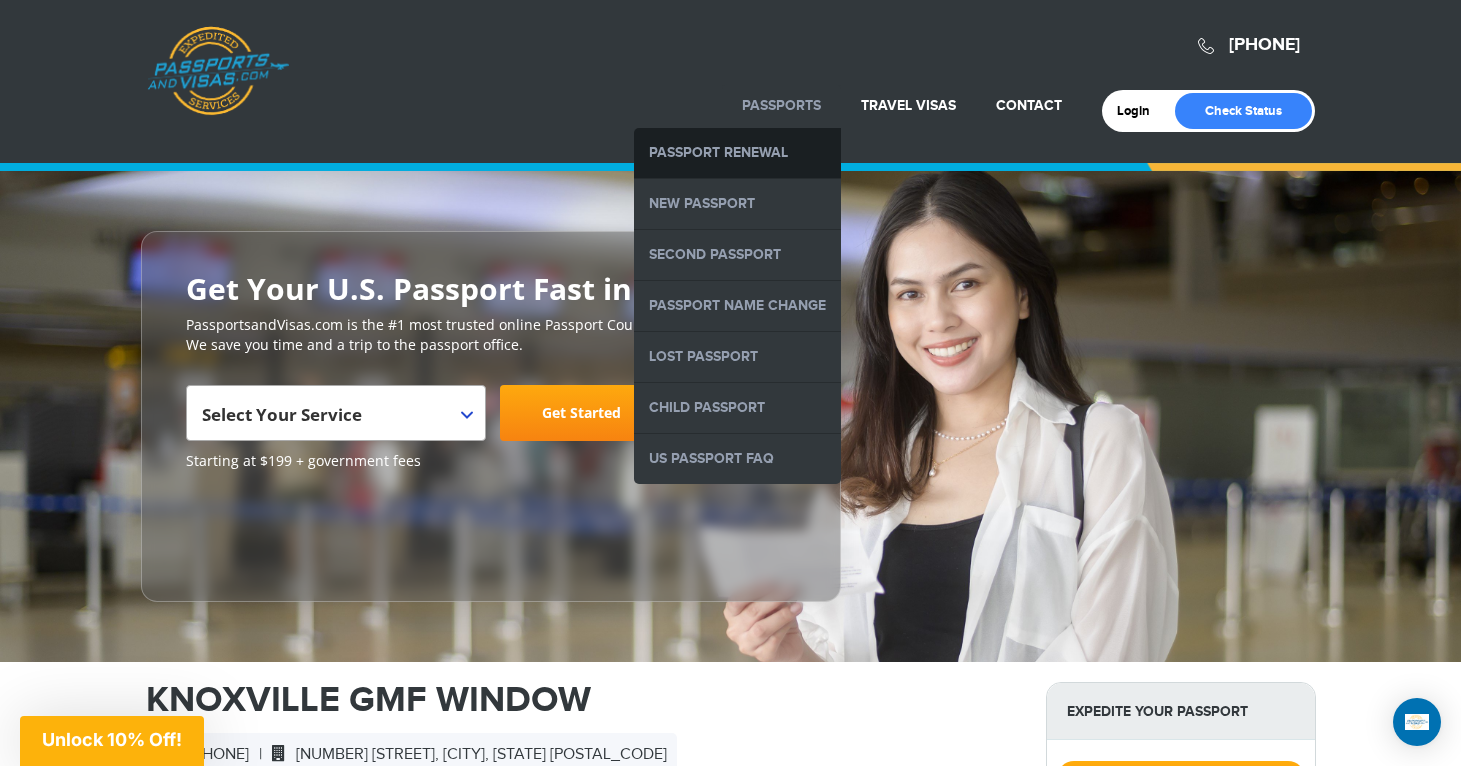 click on "Passport Renewal" at bounding box center (737, 153) 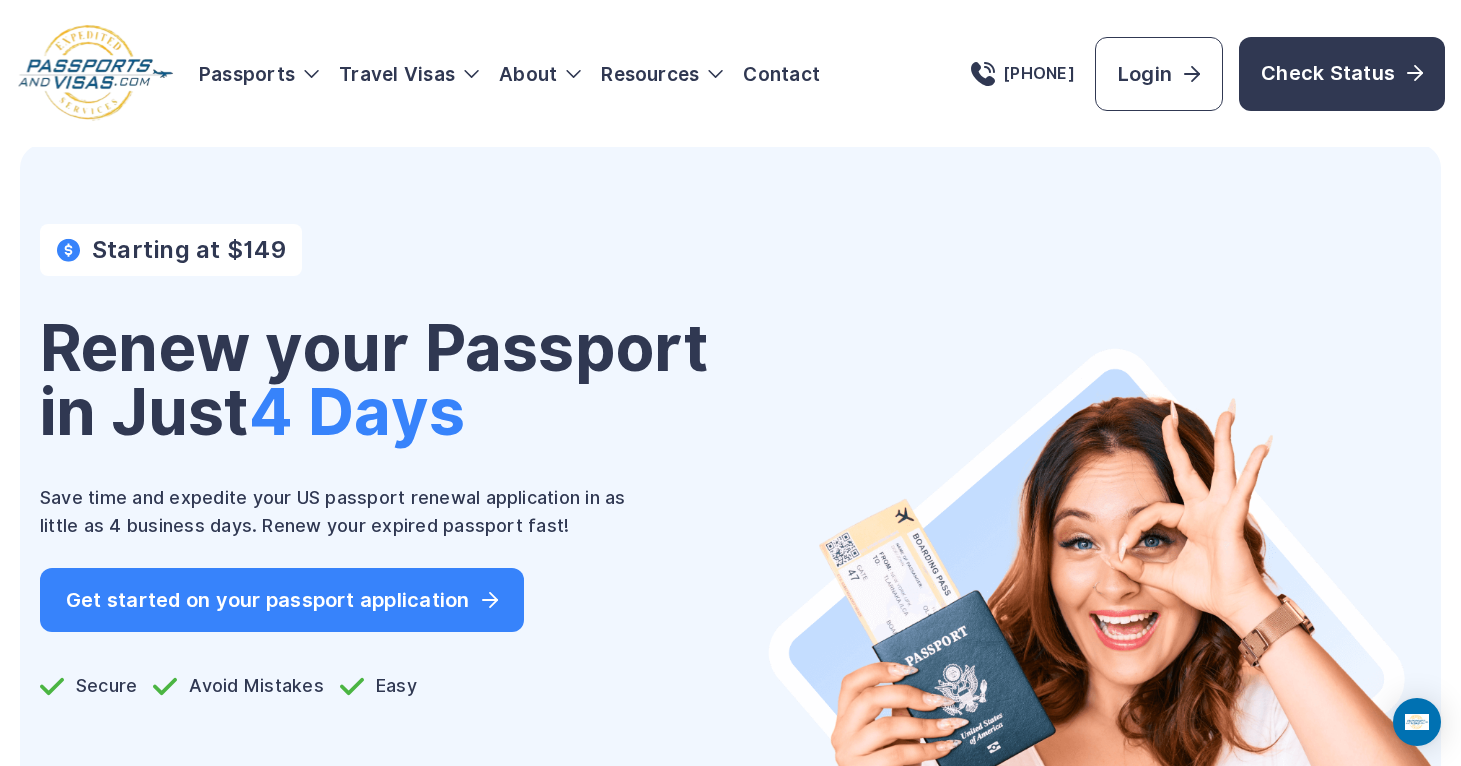 scroll, scrollTop: 0, scrollLeft: 0, axis: both 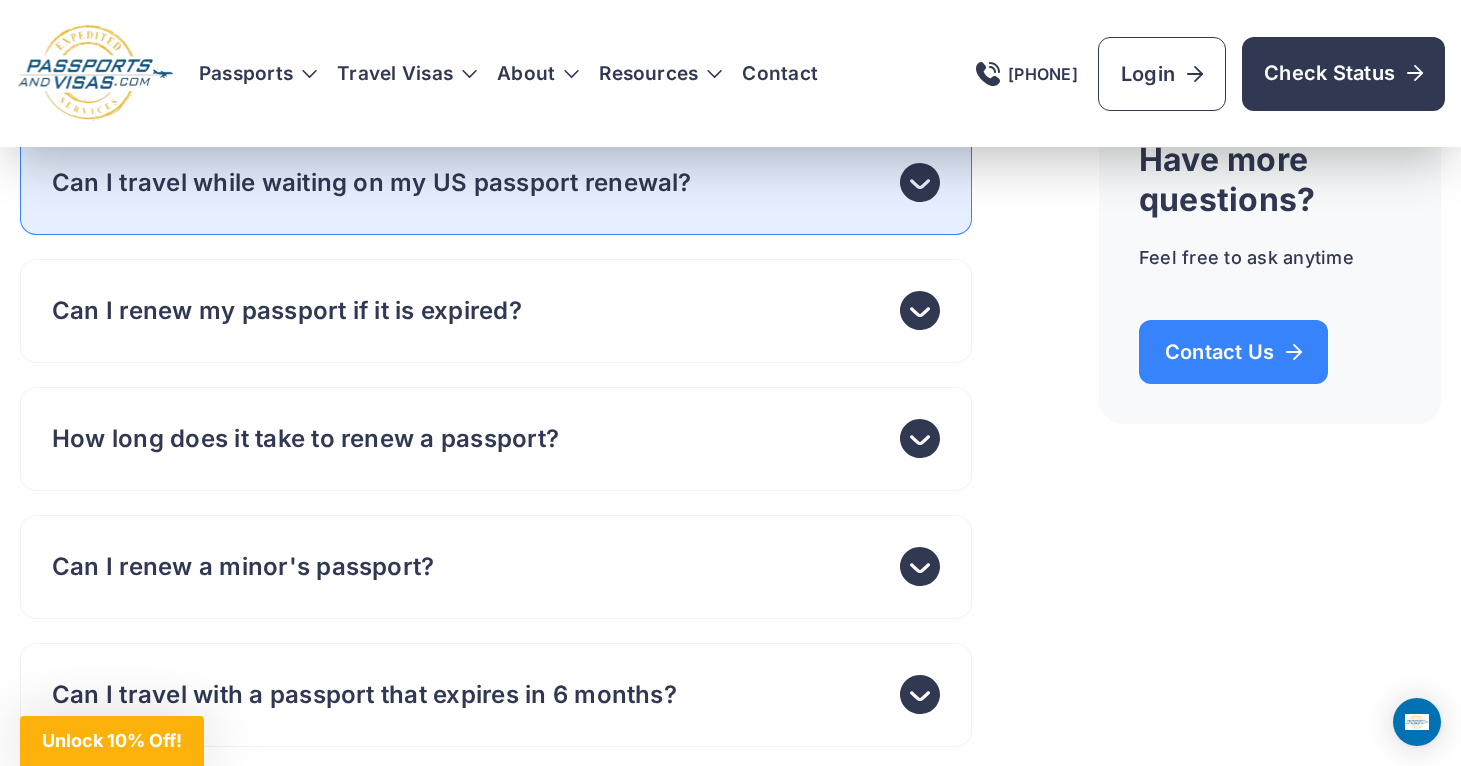 click 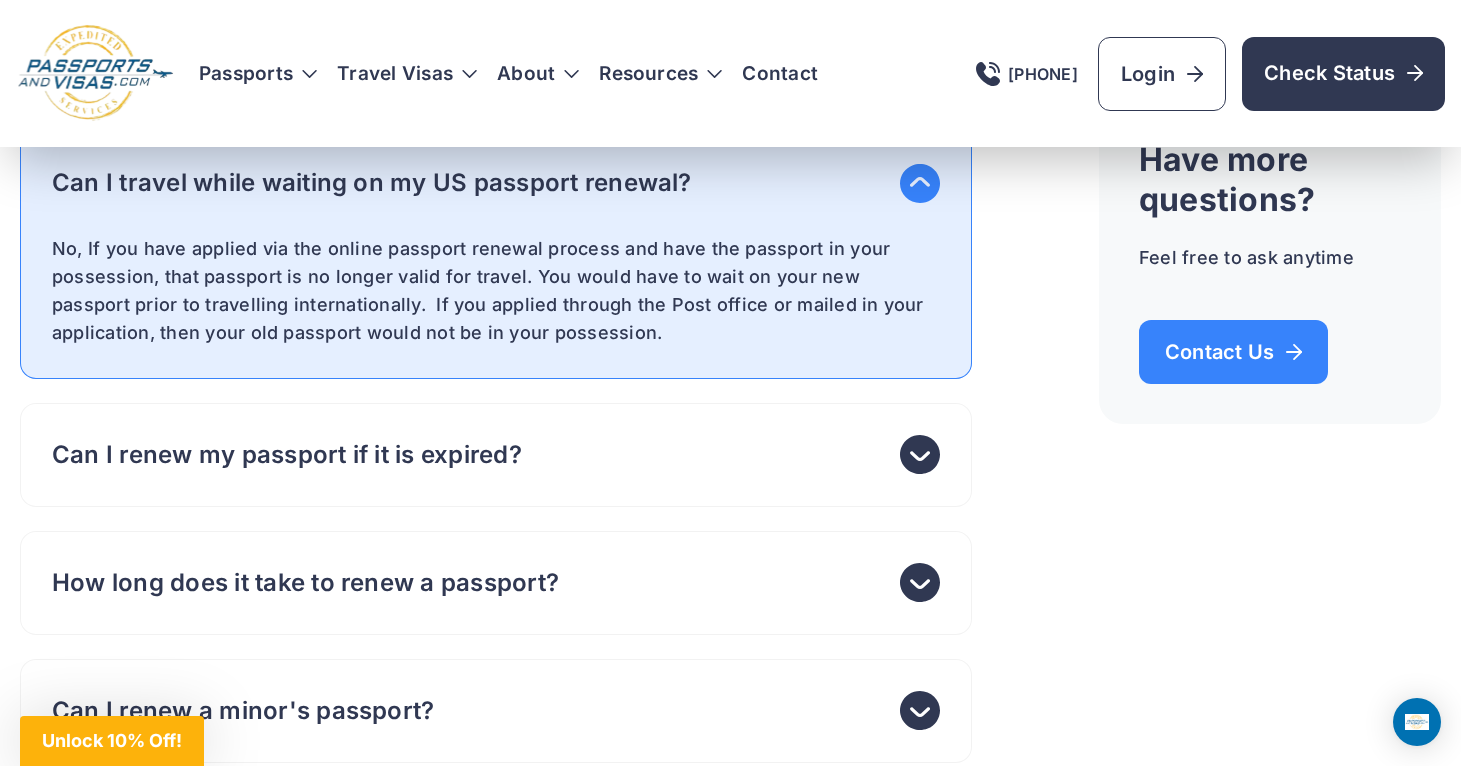 click 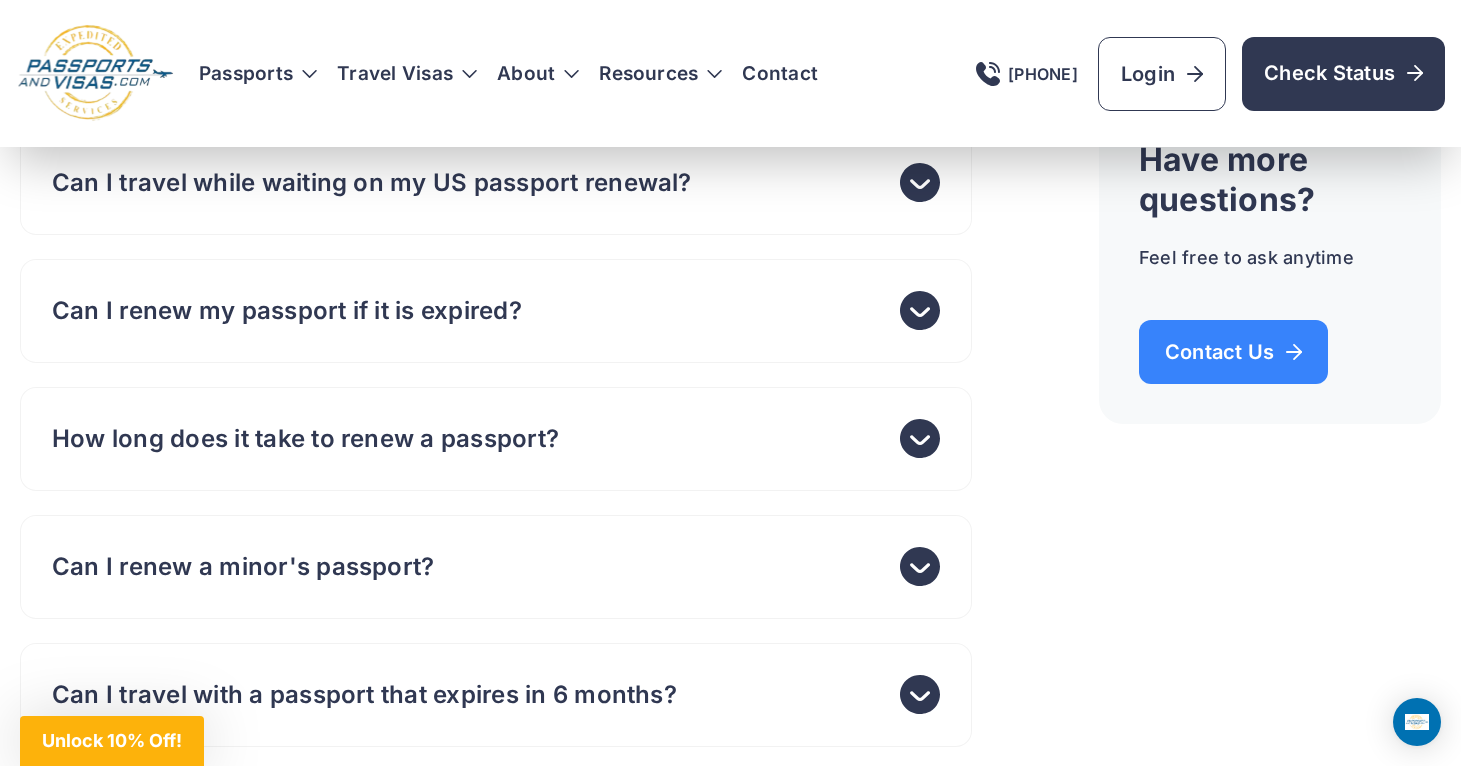 click on "What is the fastest way to renew my US passport?
Choosing the expedited passport renewal service at the Department of State is currently taking 7-9 weeks.  Using Passports and Visas.com we can expedite your US passport renewal in as fast as 4 business days.
Is a passport renewal expediting service right for me?" at bounding box center [730, 2311] 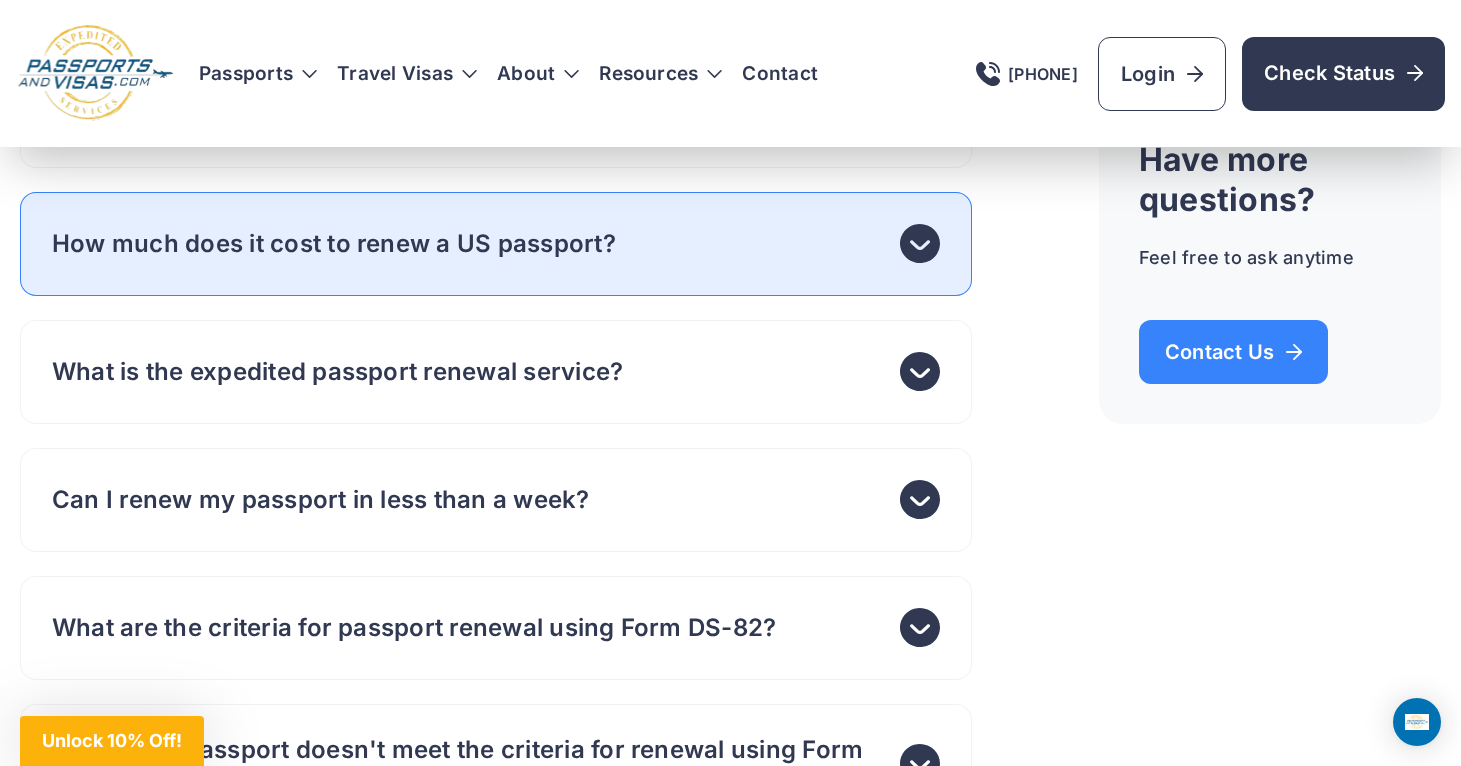 click 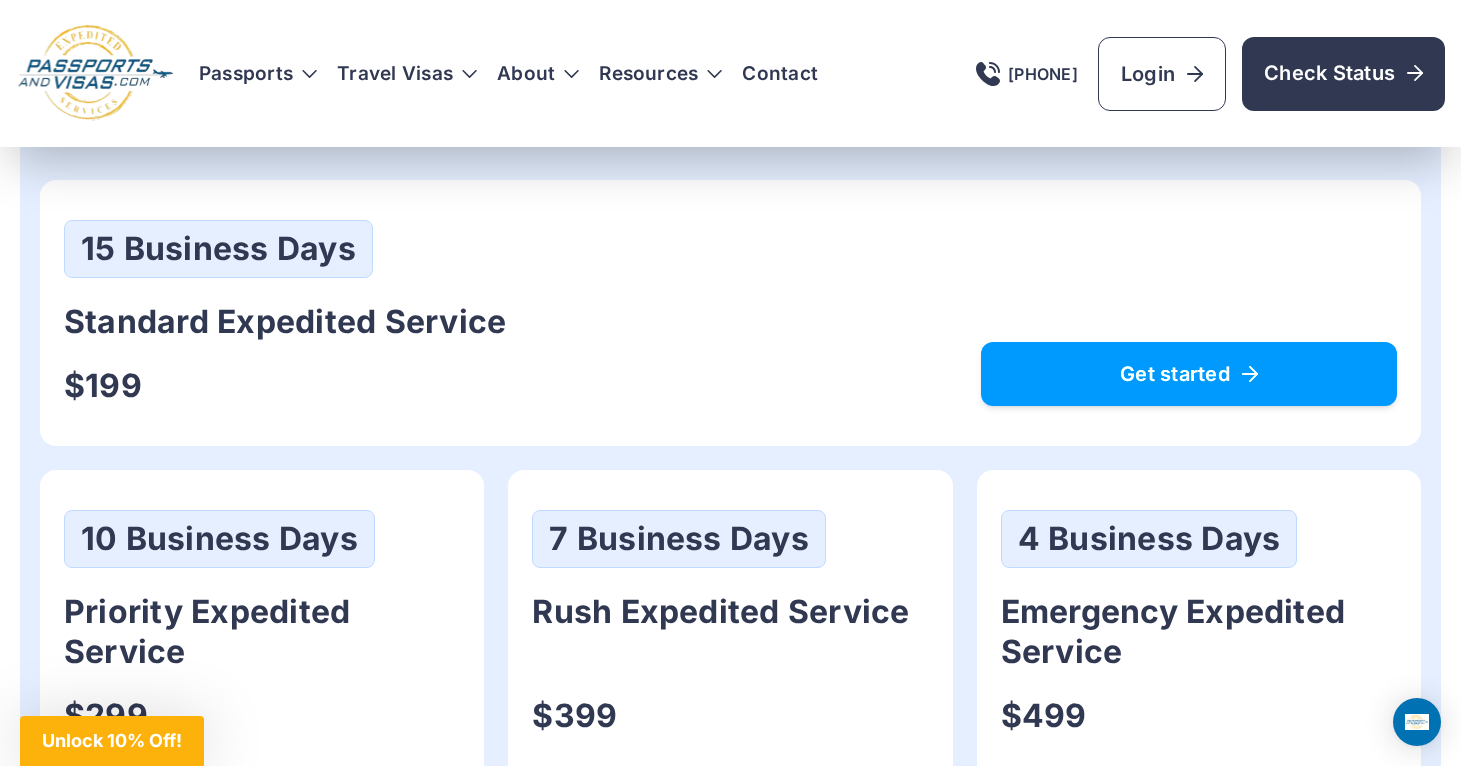 scroll, scrollTop: 1091, scrollLeft: 0, axis: vertical 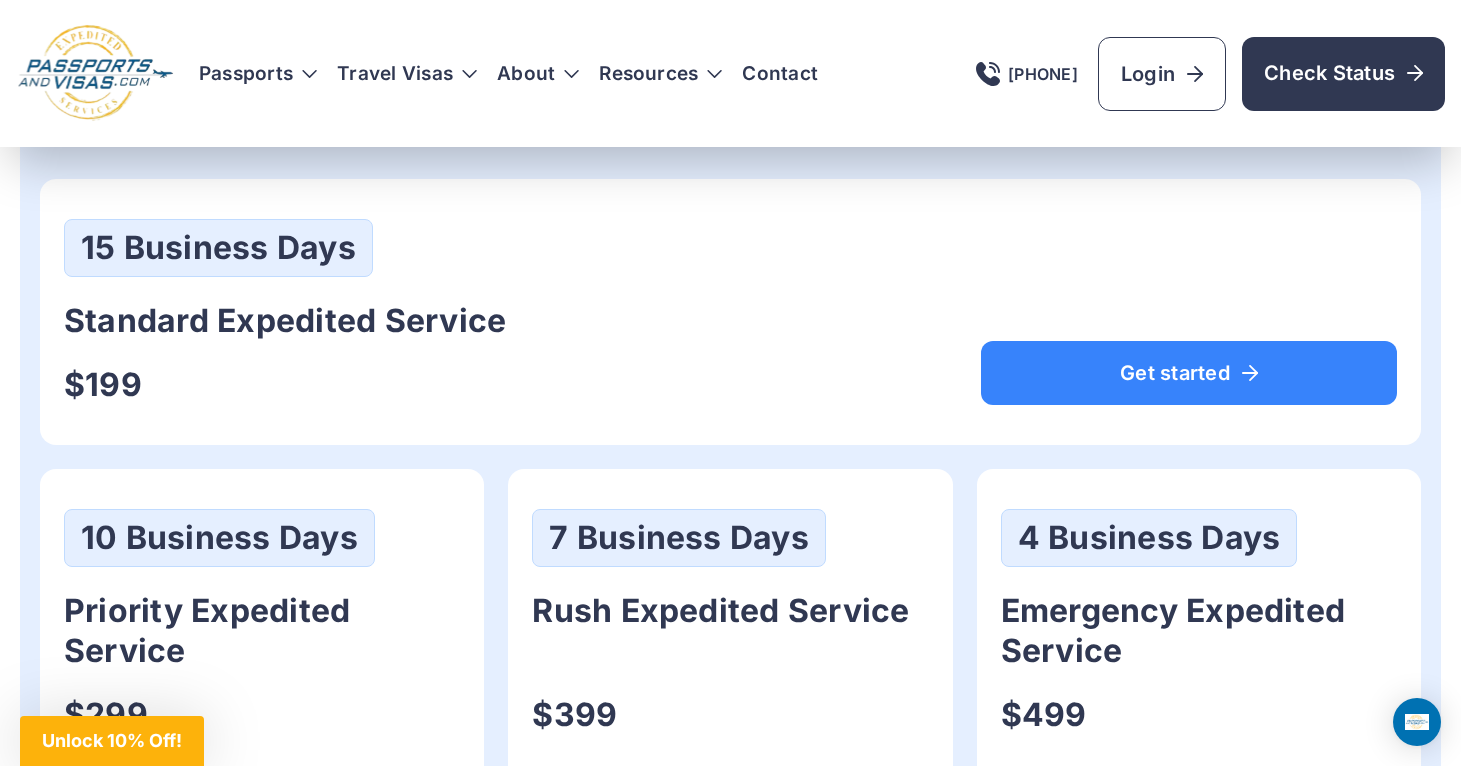 click on "Standard Expedited Service" at bounding box center (285, 321) 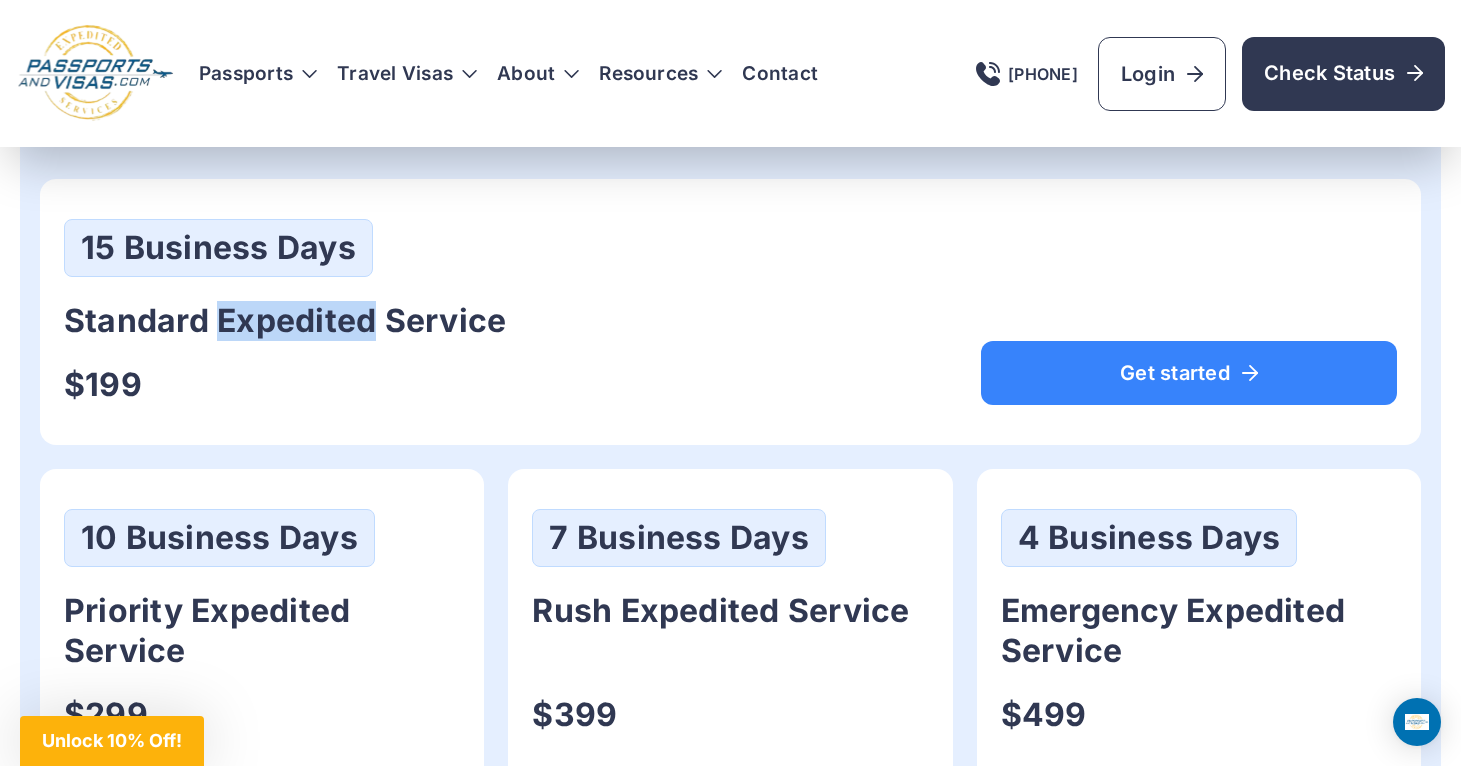 click on "Standard Expedited Service" at bounding box center (285, 321) 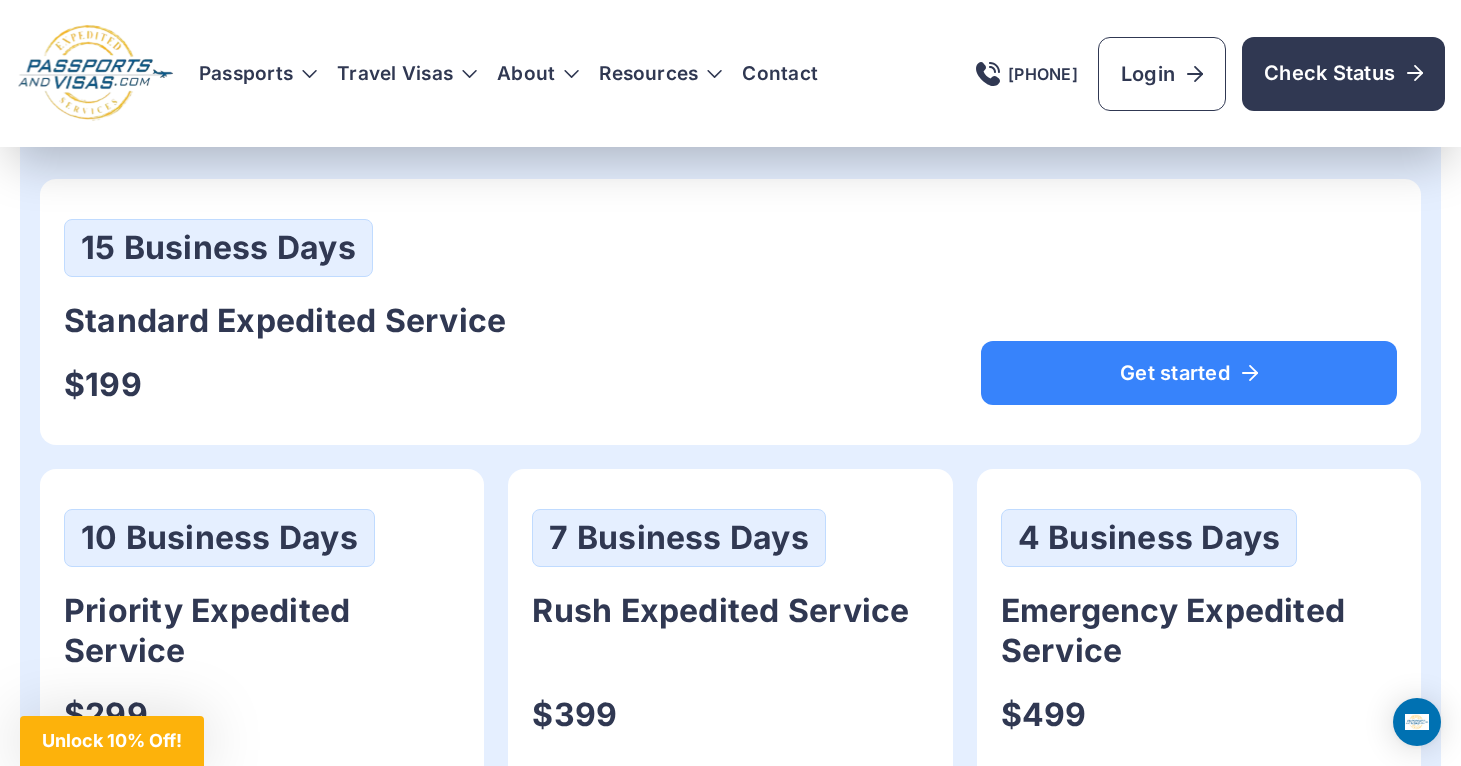 click on "15 Business Days
Standard Expedited Service
$199" at bounding box center [285, 312] 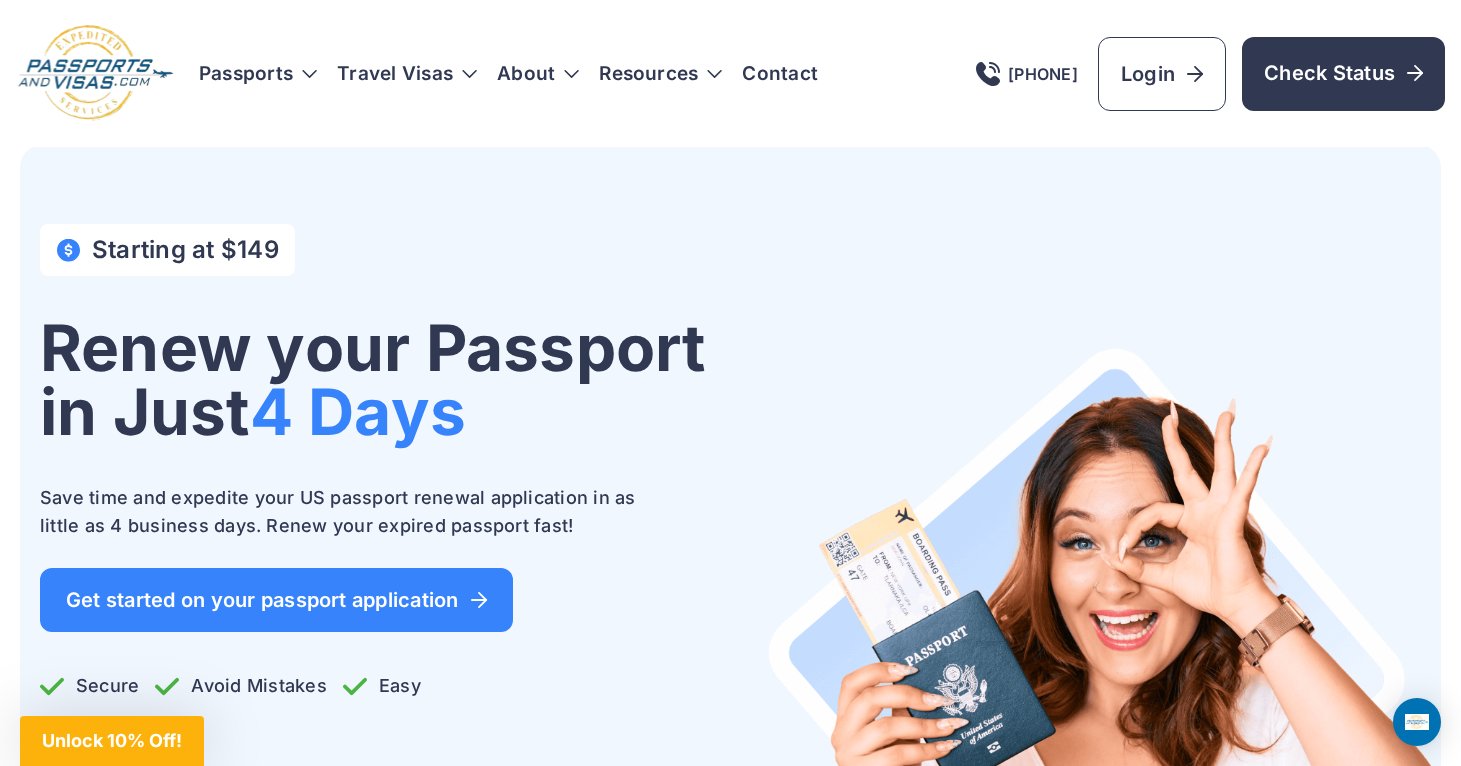 scroll, scrollTop: 0, scrollLeft: 0, axis: both 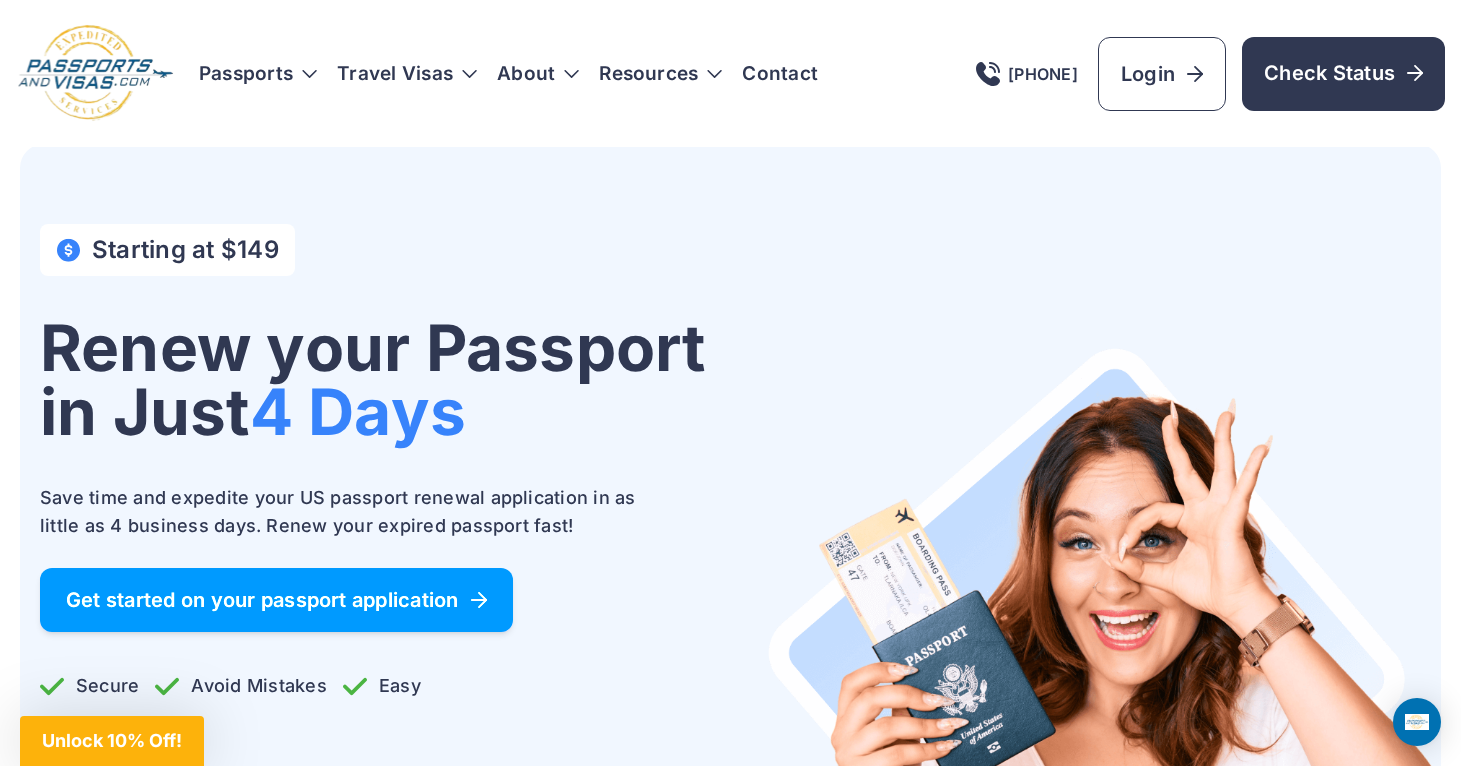 click on "Get started on your passport application" at bounding box center [276, 600] 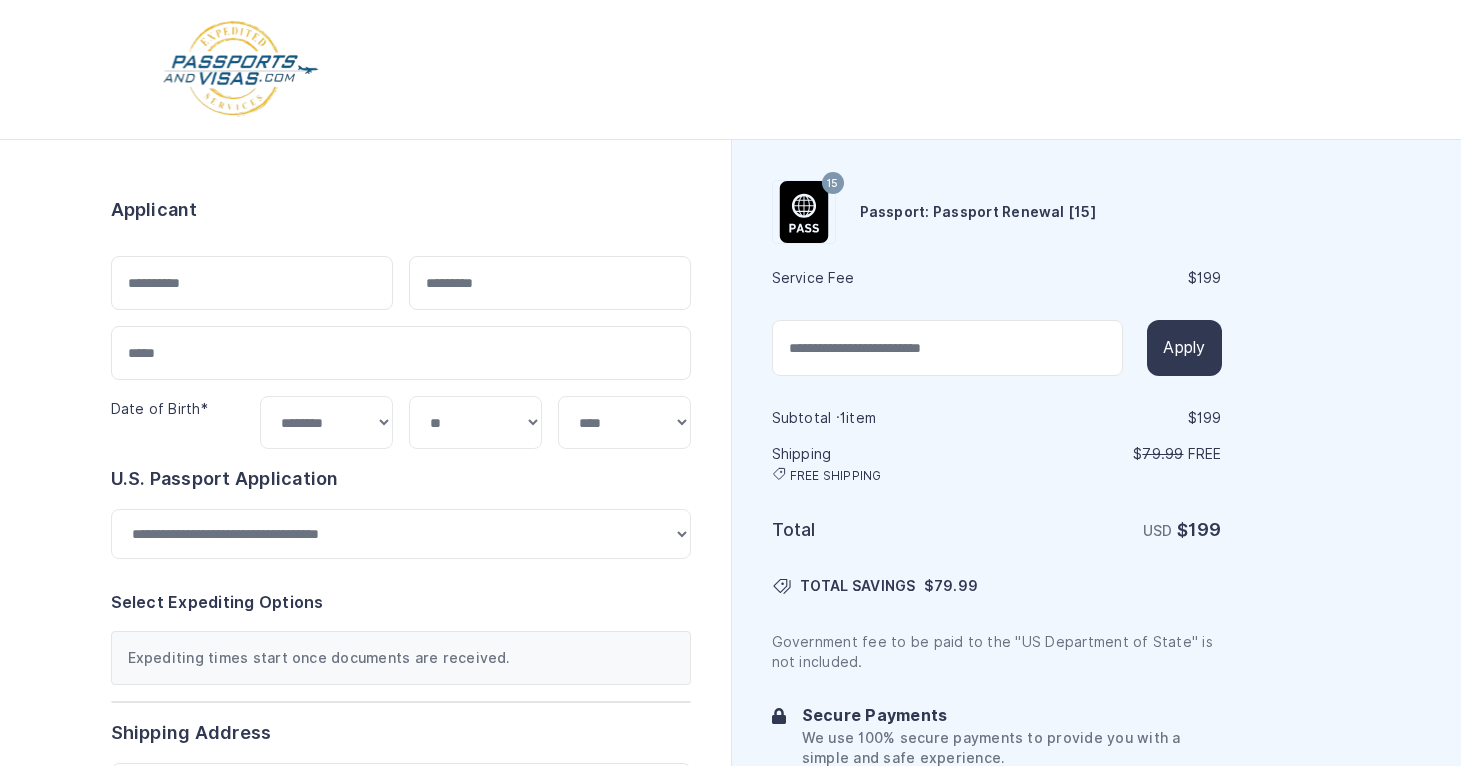scroll, scrollTop: 0, scrollLeft: 0, axis: both 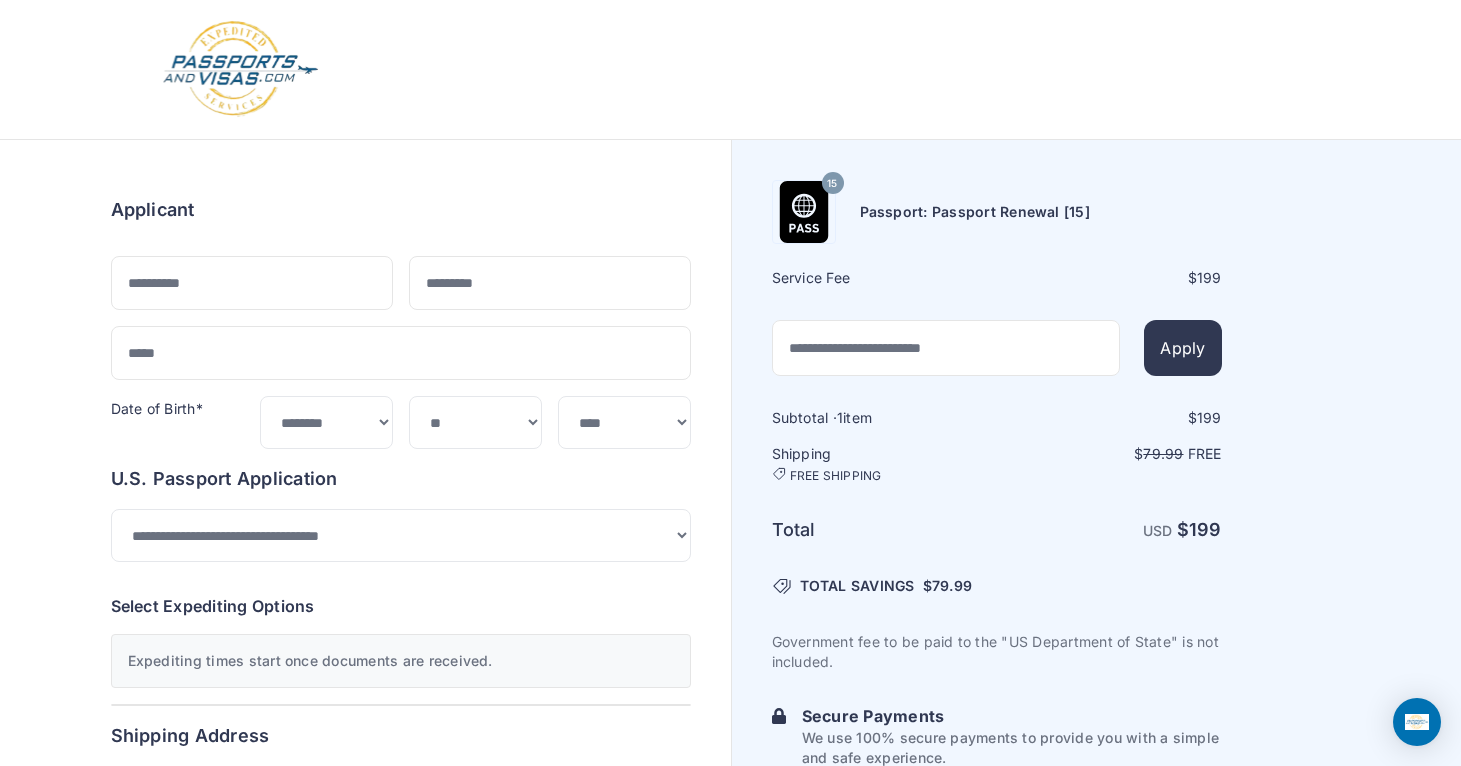 type on "****" 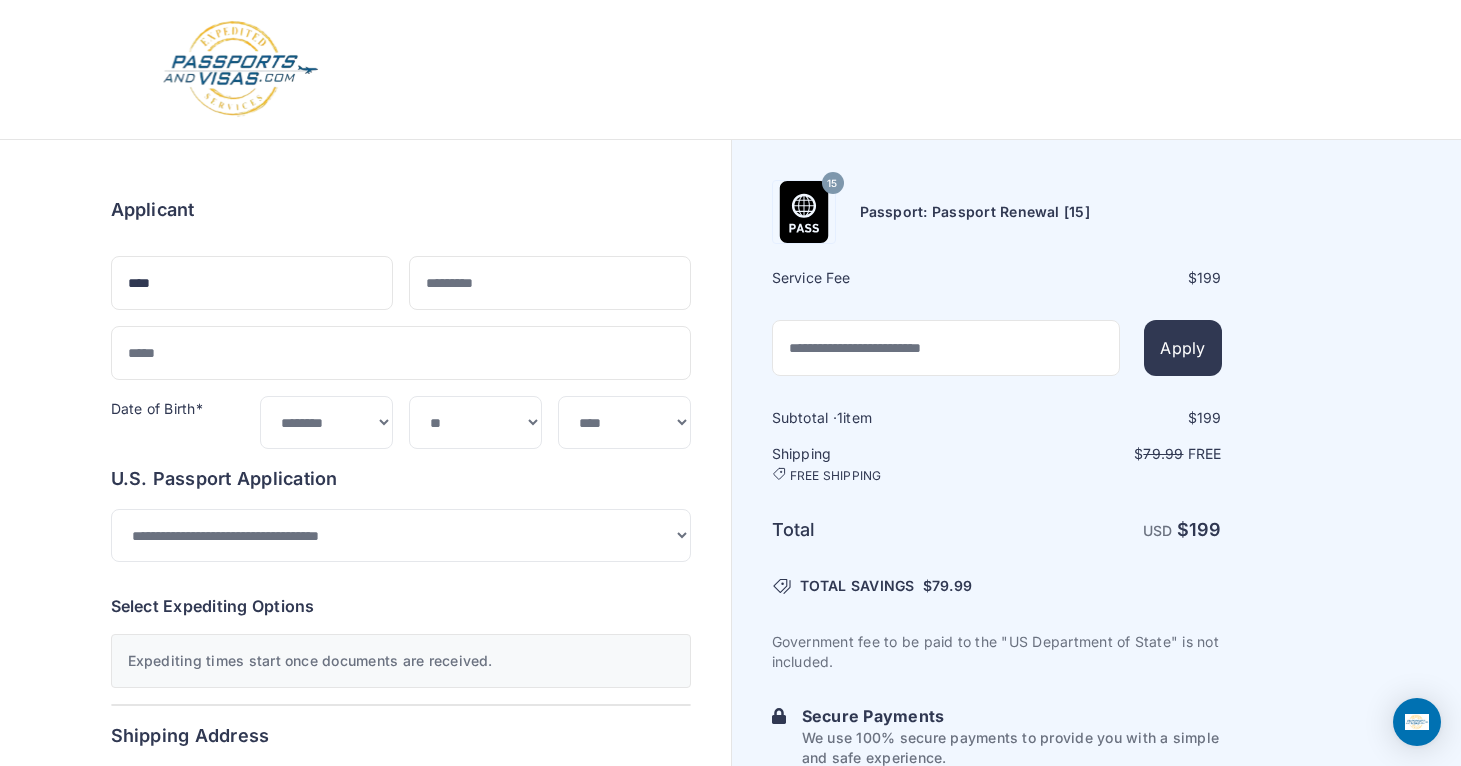 type on "******" 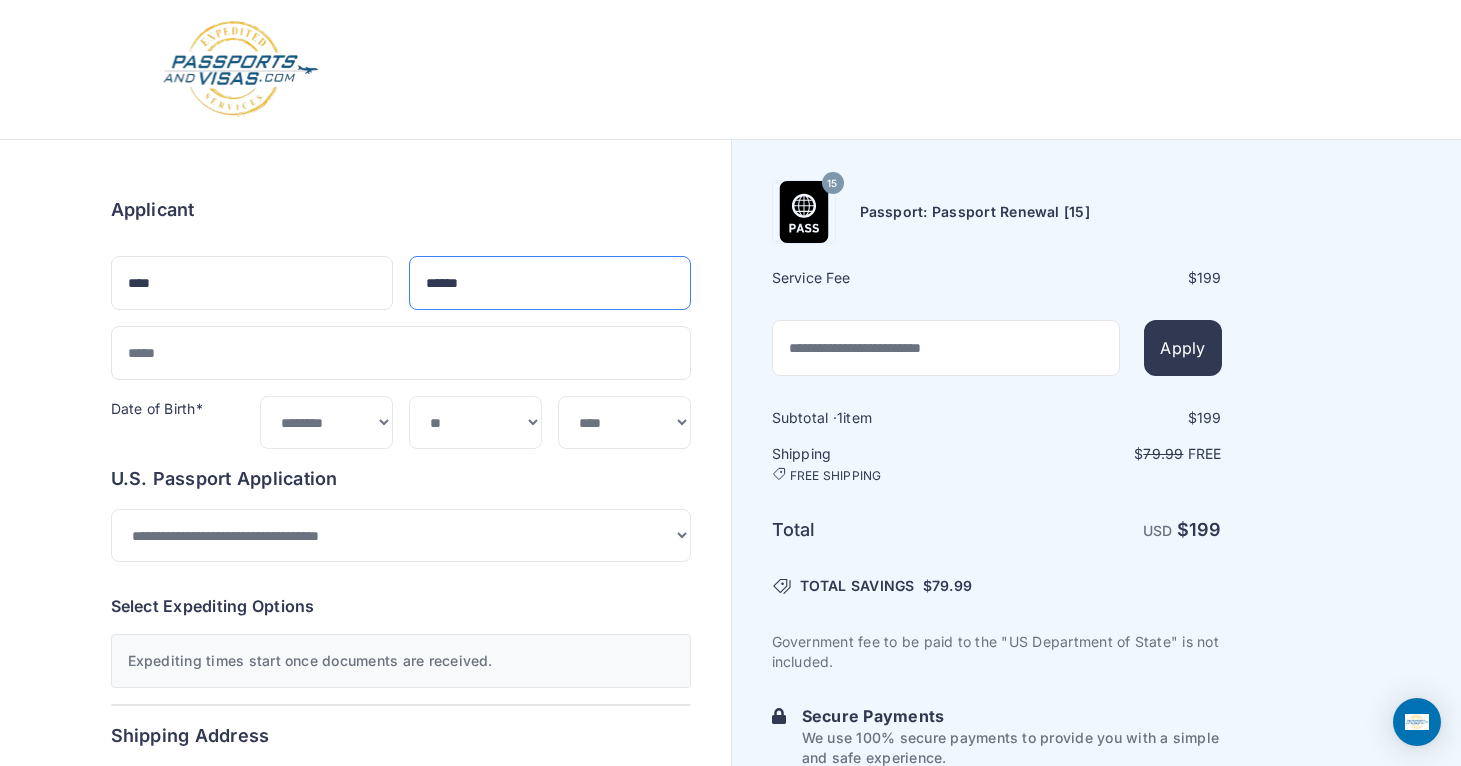 type on "**********" 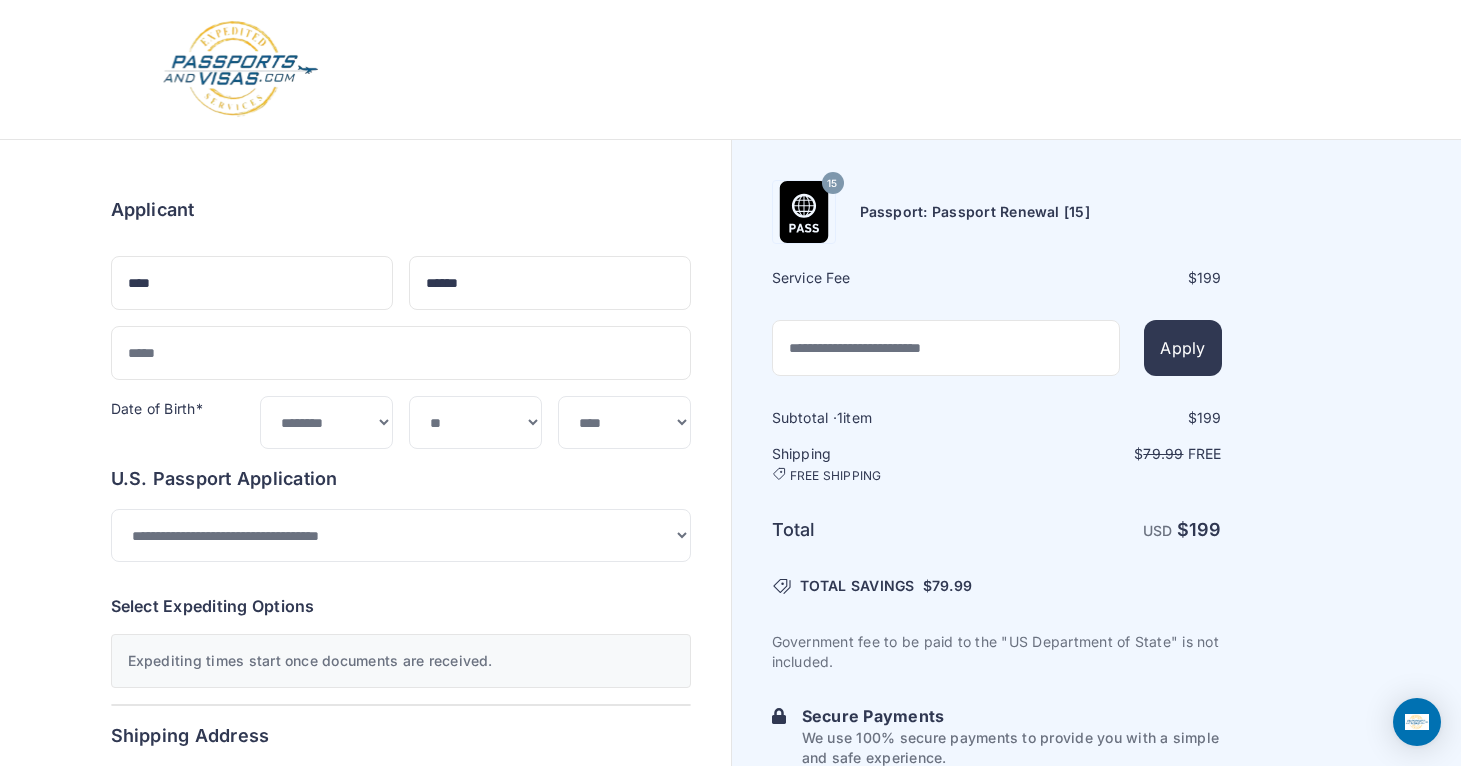 type on "**********" 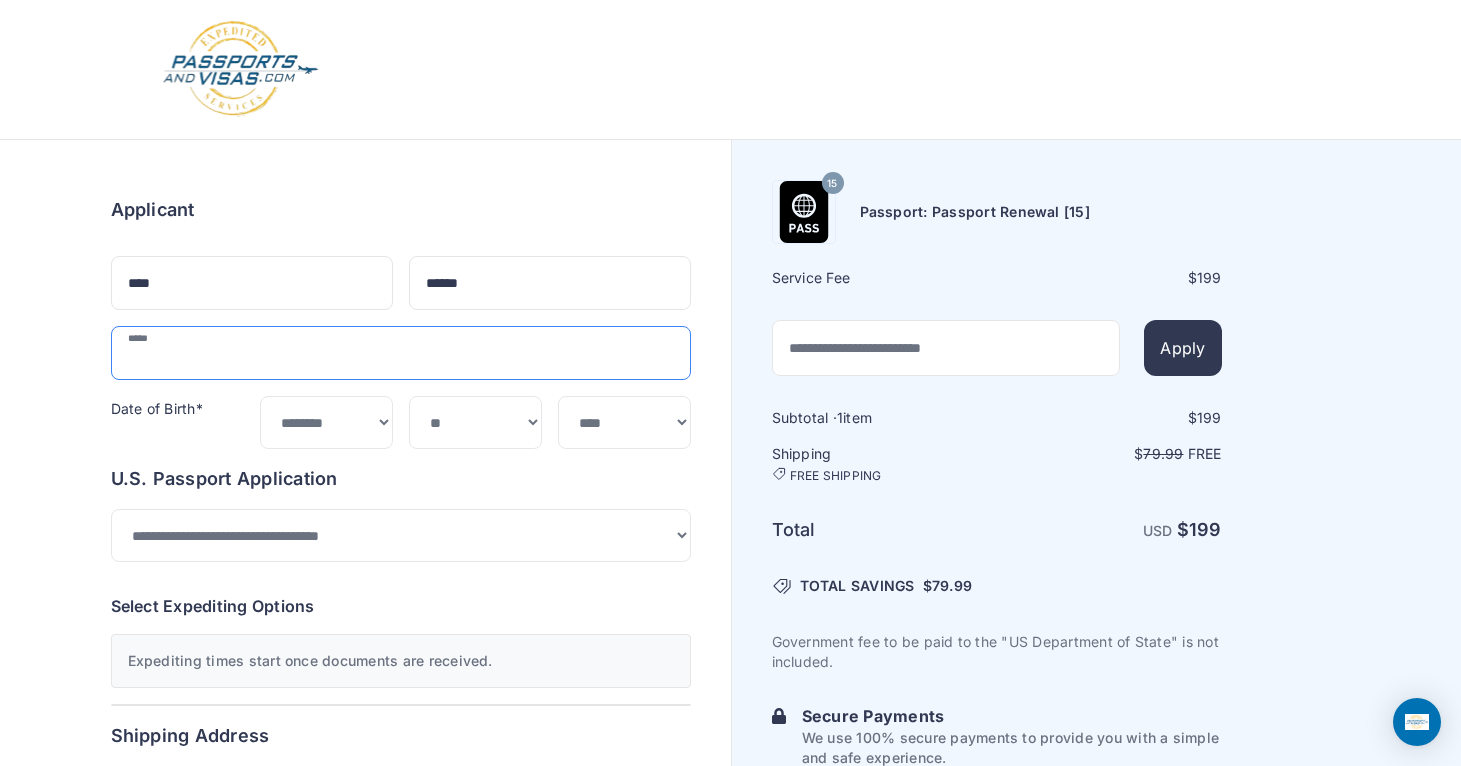 click at bounding box center [401, 353] 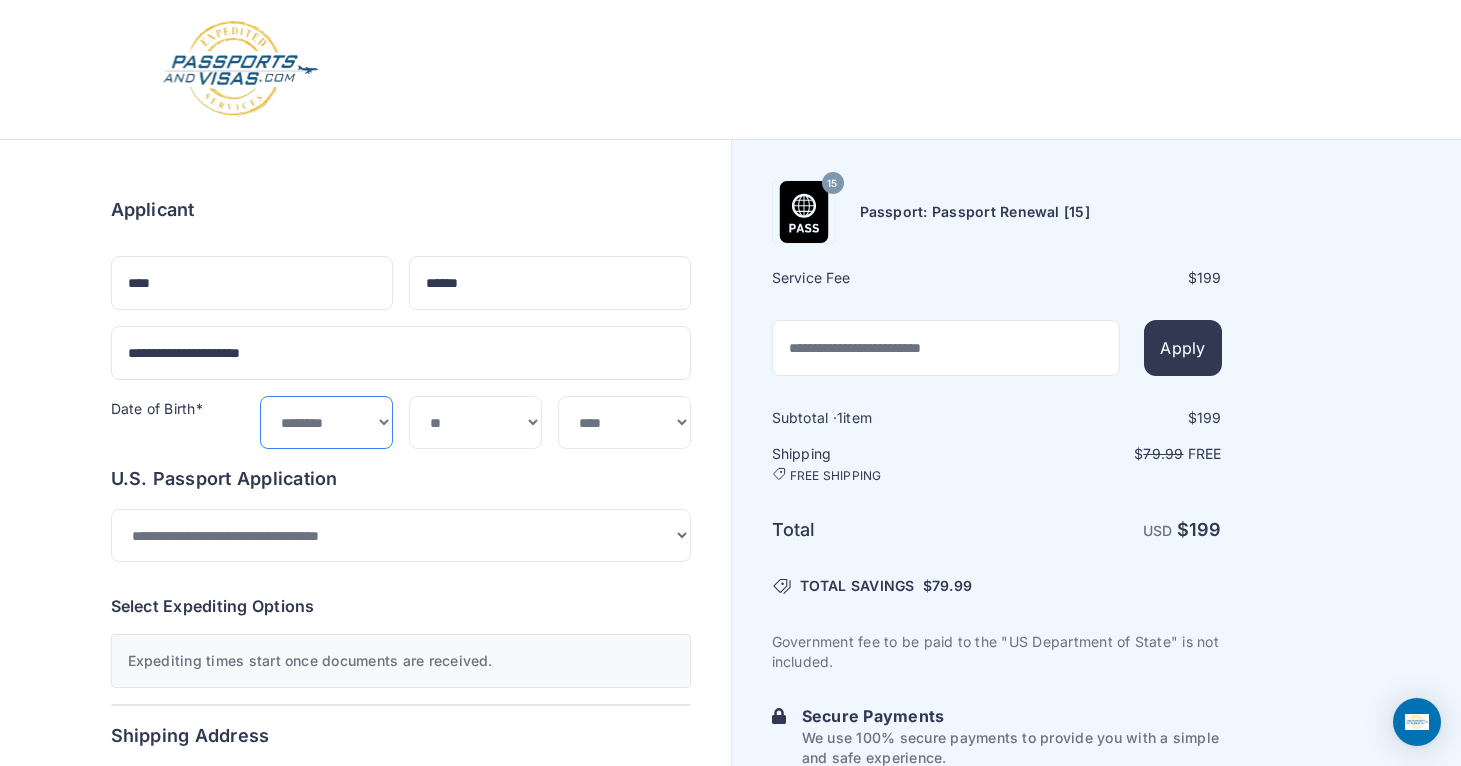 click on "*****
*******
********
*****
*****
***
****
****
******
*********
*******
********
********" at bounding box center [326, 422] 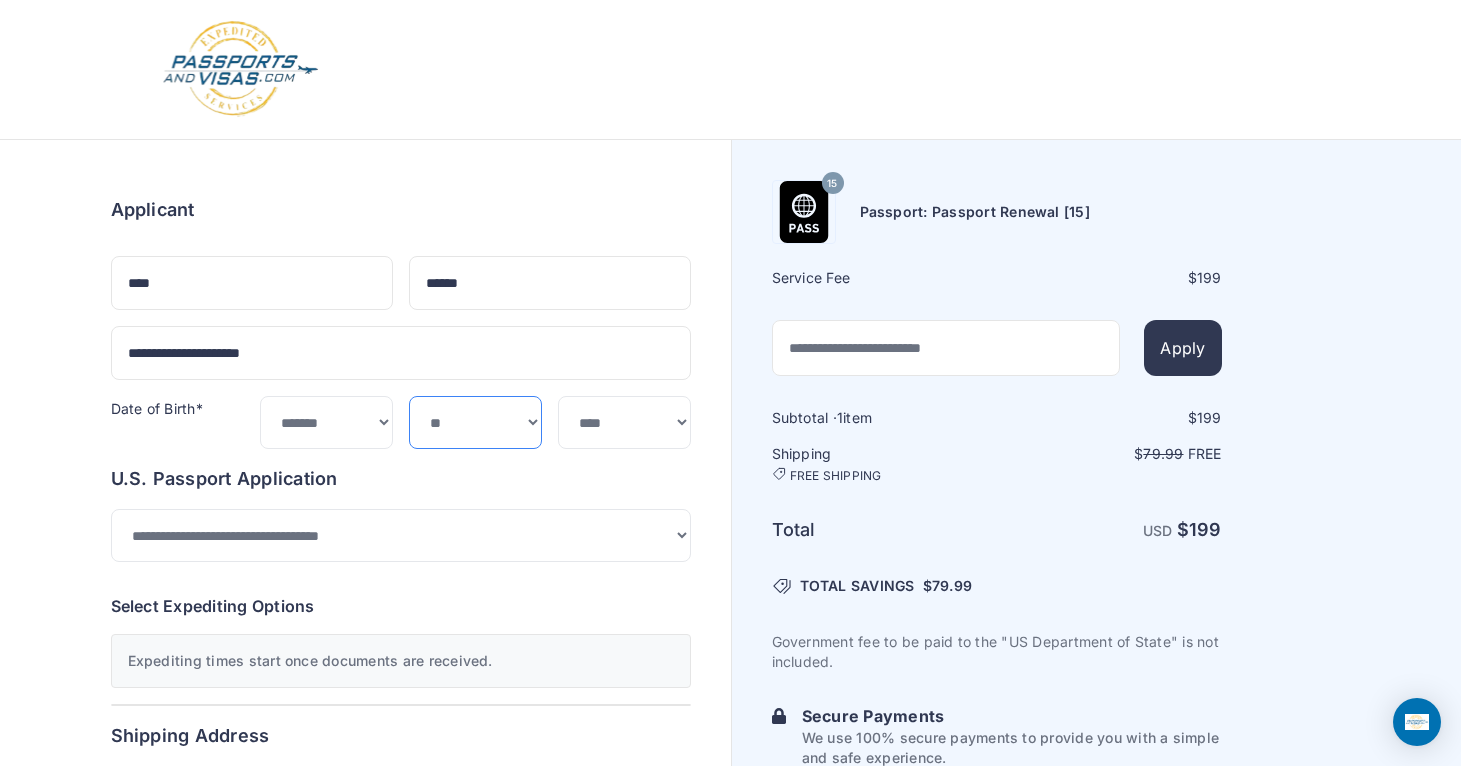 click on "***
*
*
*
*
*
*
*
*
*
**
**
**
**
** ** ** ** ** **" at bounding box center (475, 422) 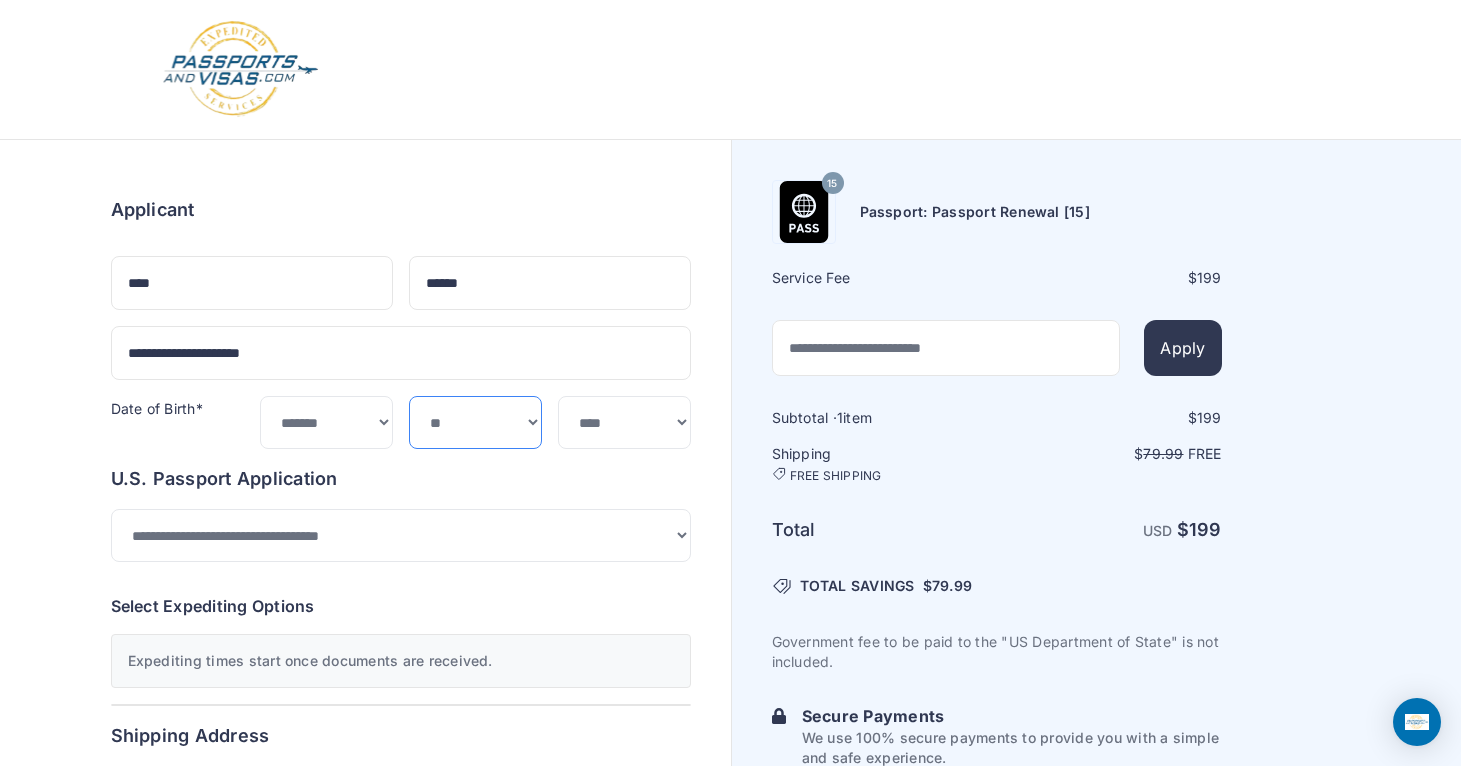 select on "**" 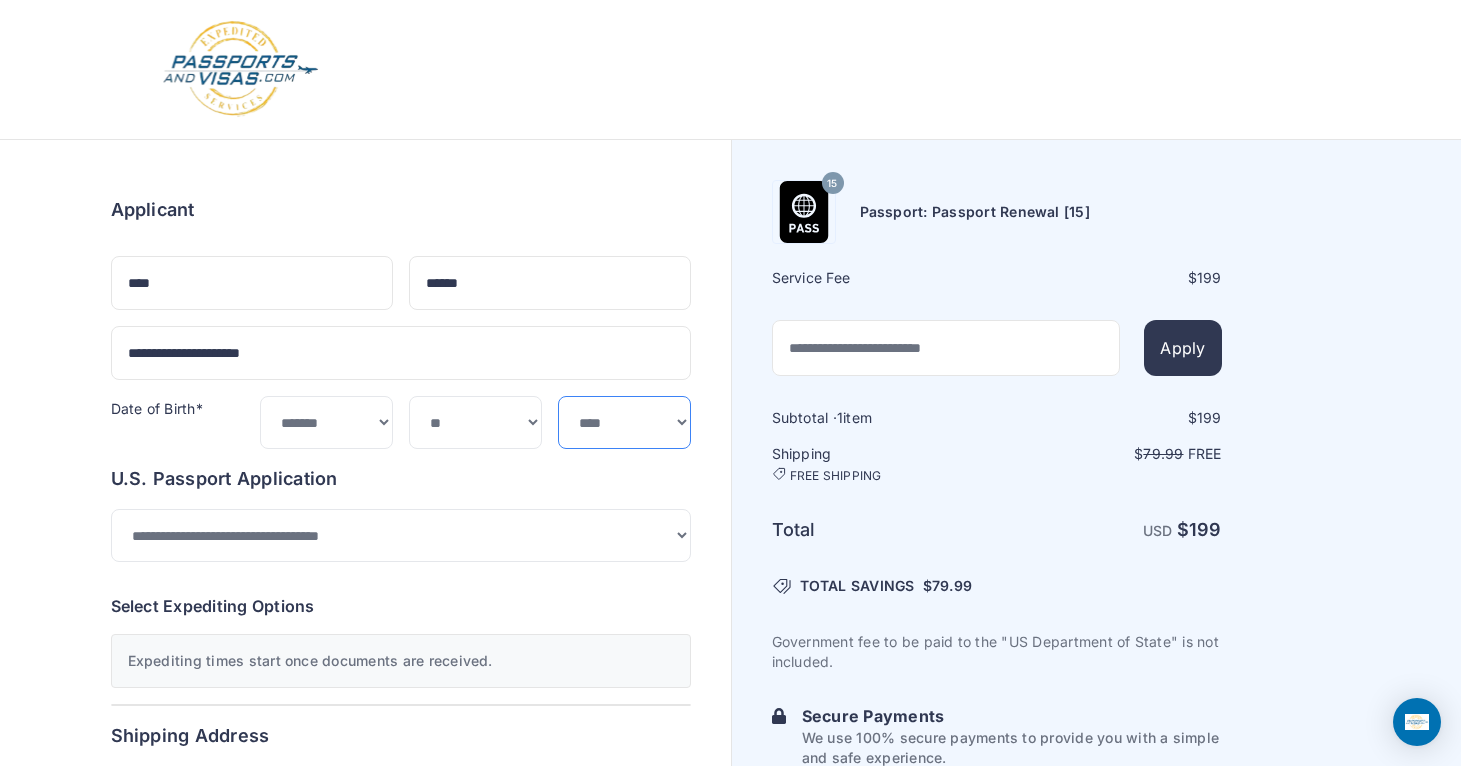 click on "****
****
****
****
****
****
****
****
****
****
****
****
****
**** **** **** **** **** **** **** **** **** **** ****" at bounding box center [624, 422] 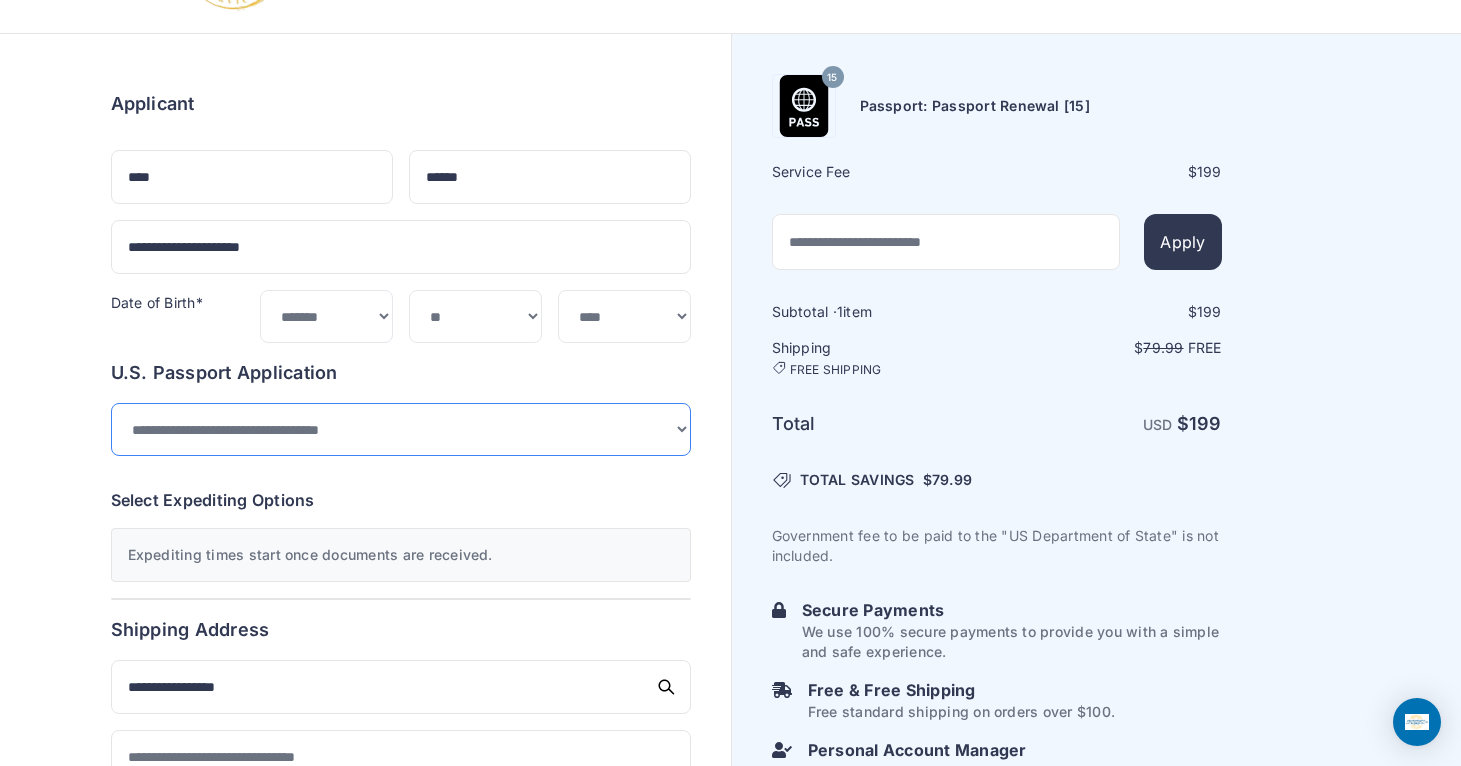 click on "**********" at bounding box center (401, 429) 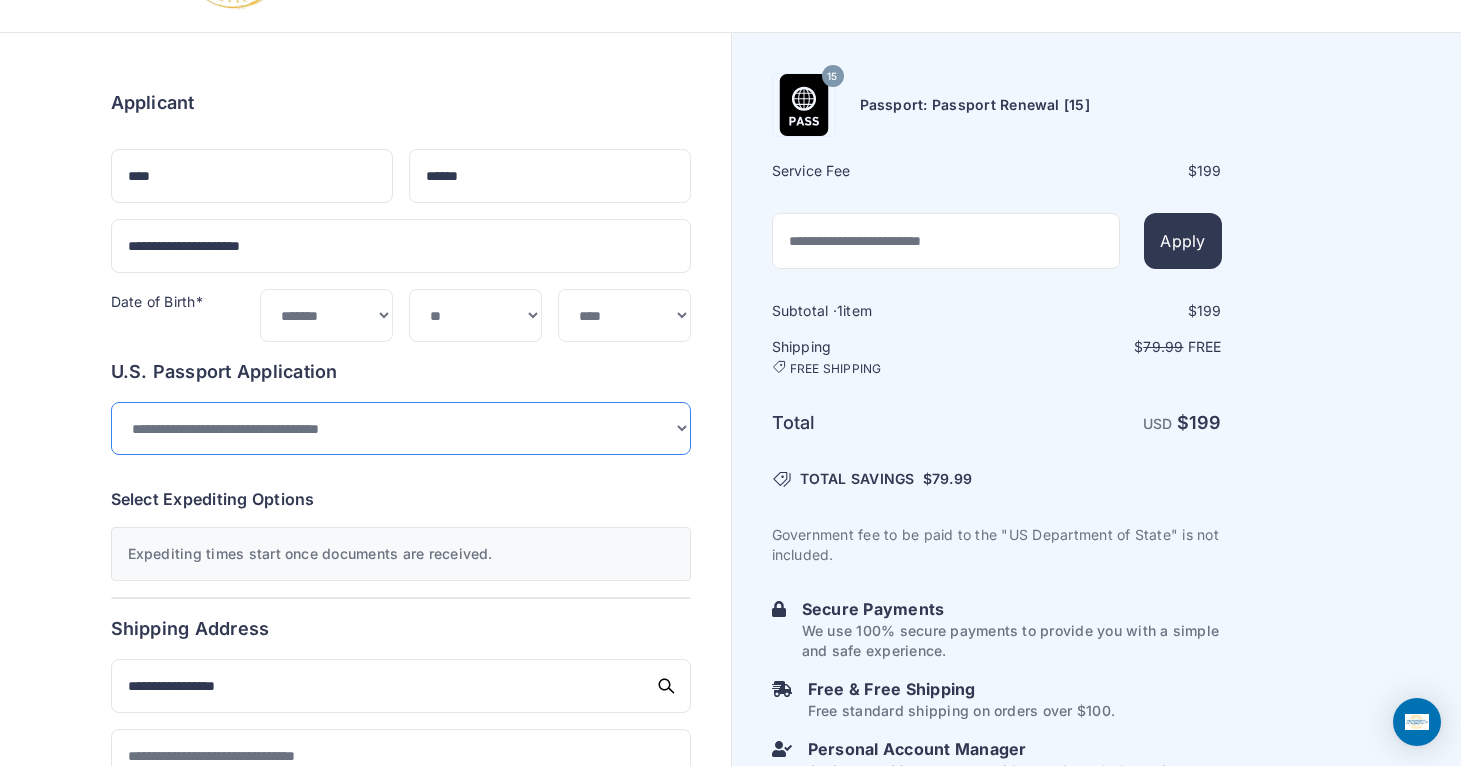 scroll, scrollTop: 108, scrollLeft: 0, axis: vertical 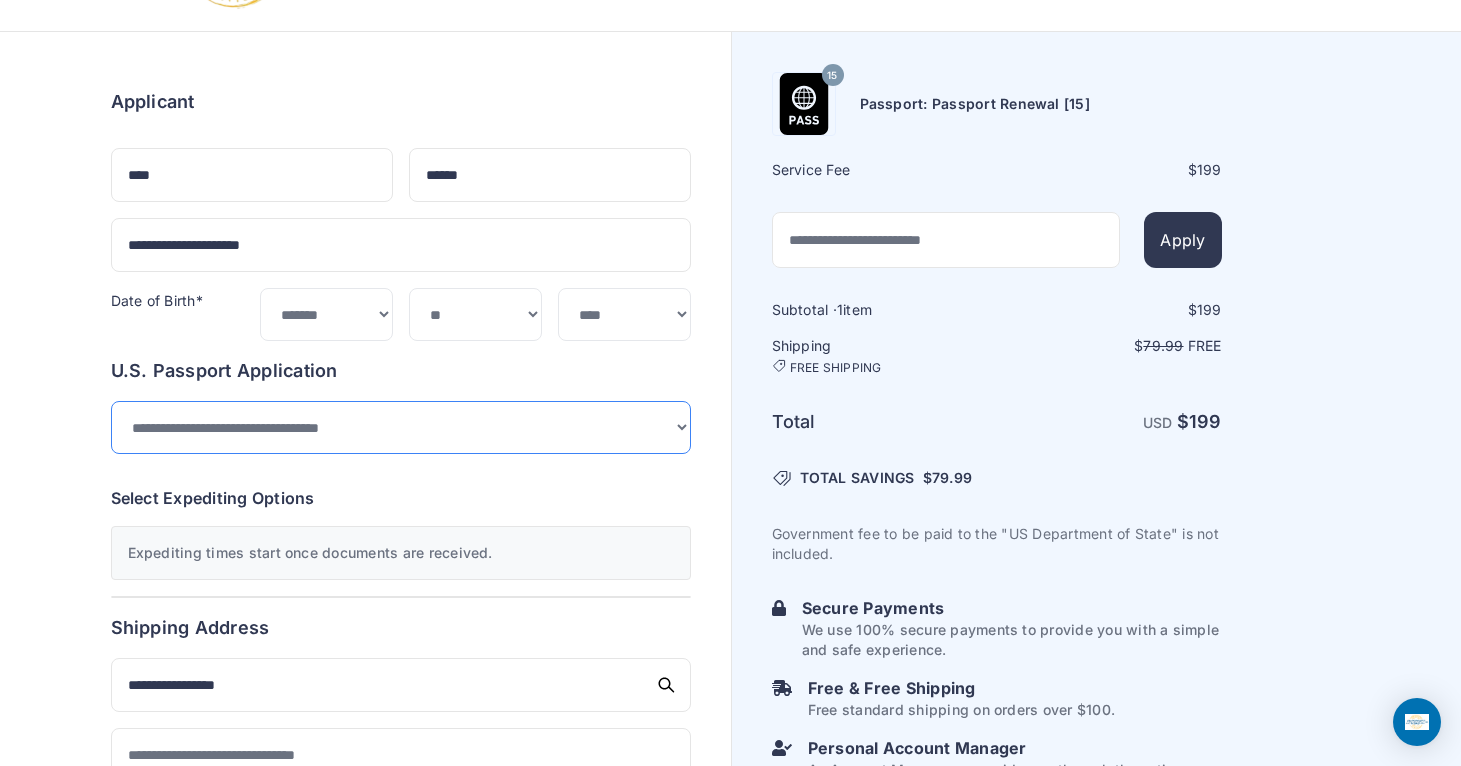 select on "*******" 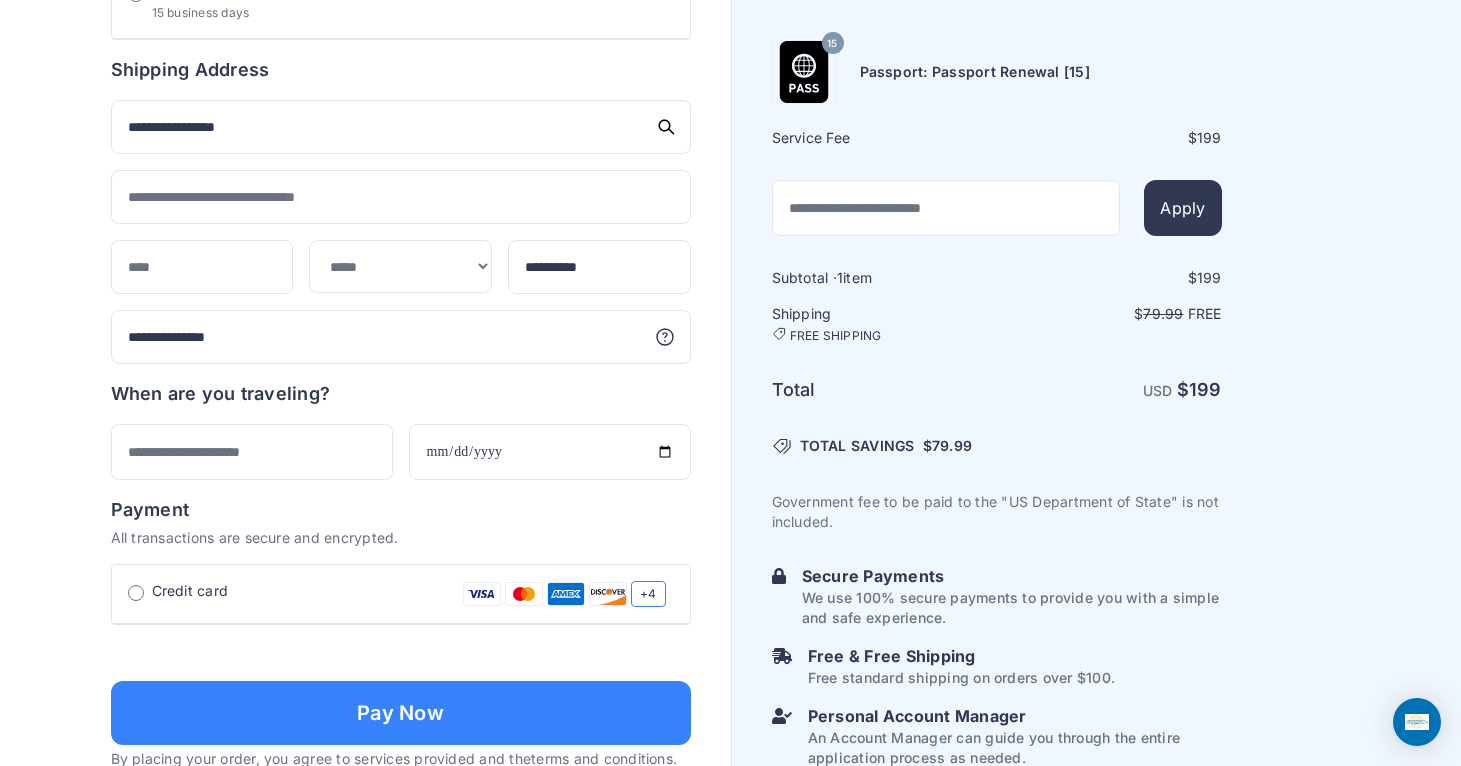 scroll, scrollTop: 1018, scrollLeft: 0, axis: vertical 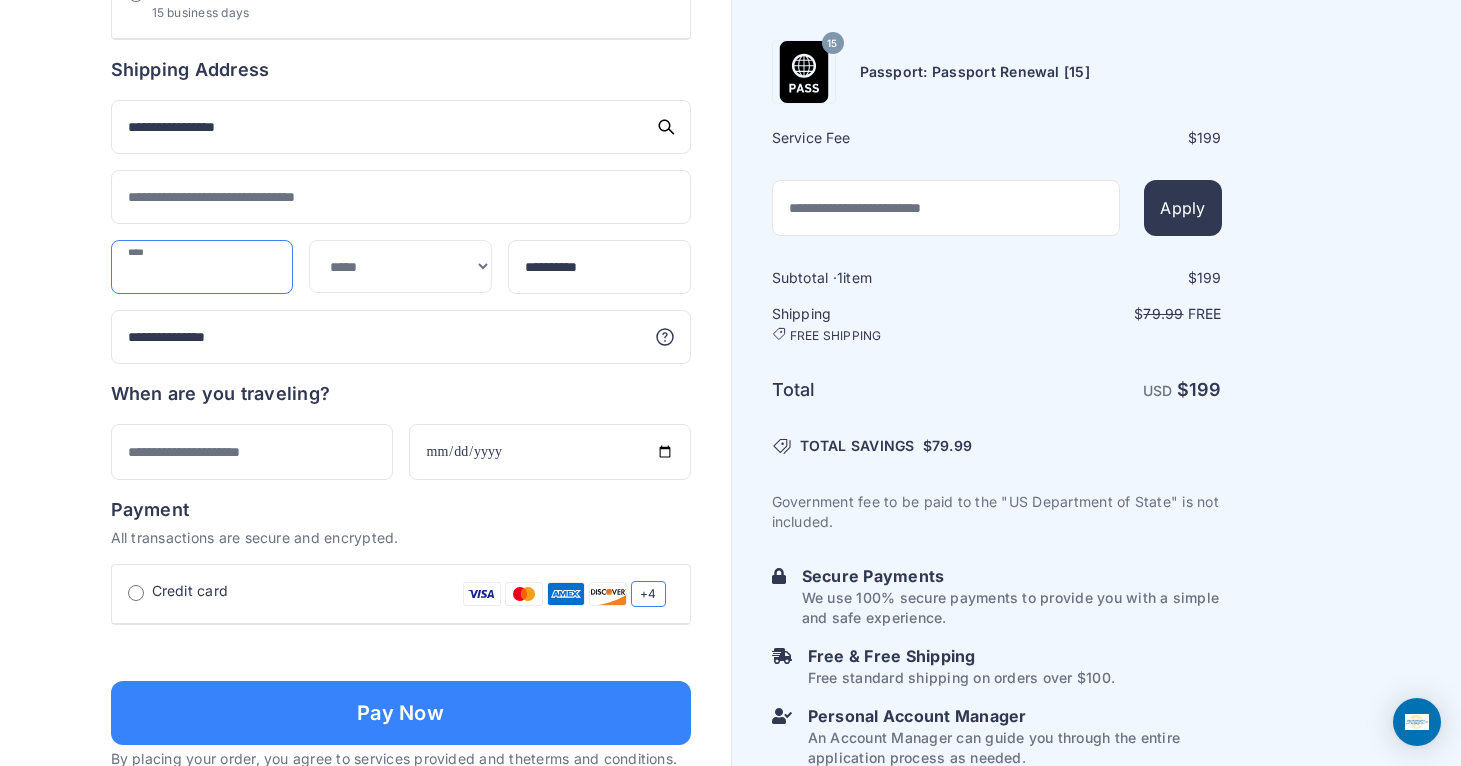 click at bounding box center (202, 267) 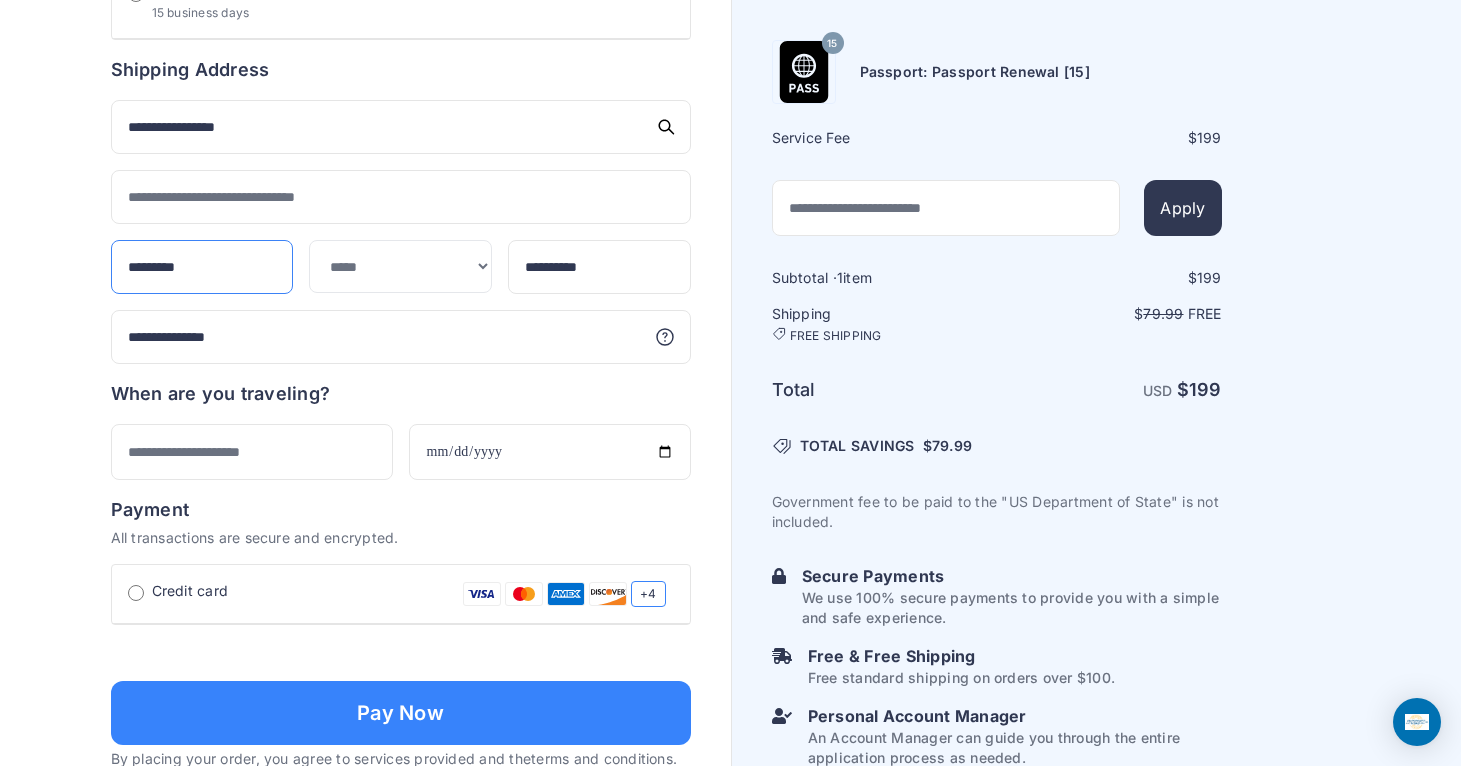 type on "*********" 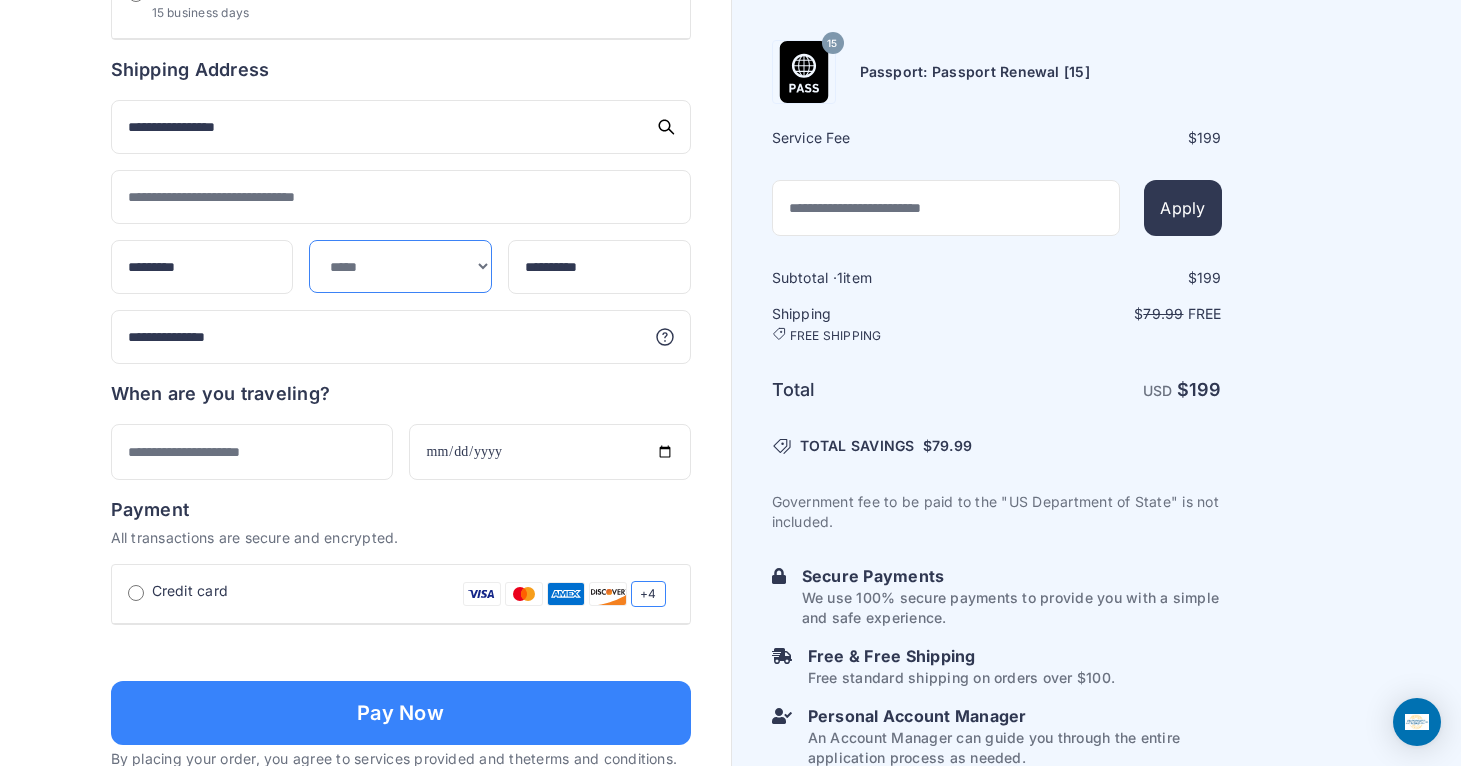 click on "**********" at bounding box center (400, 266) 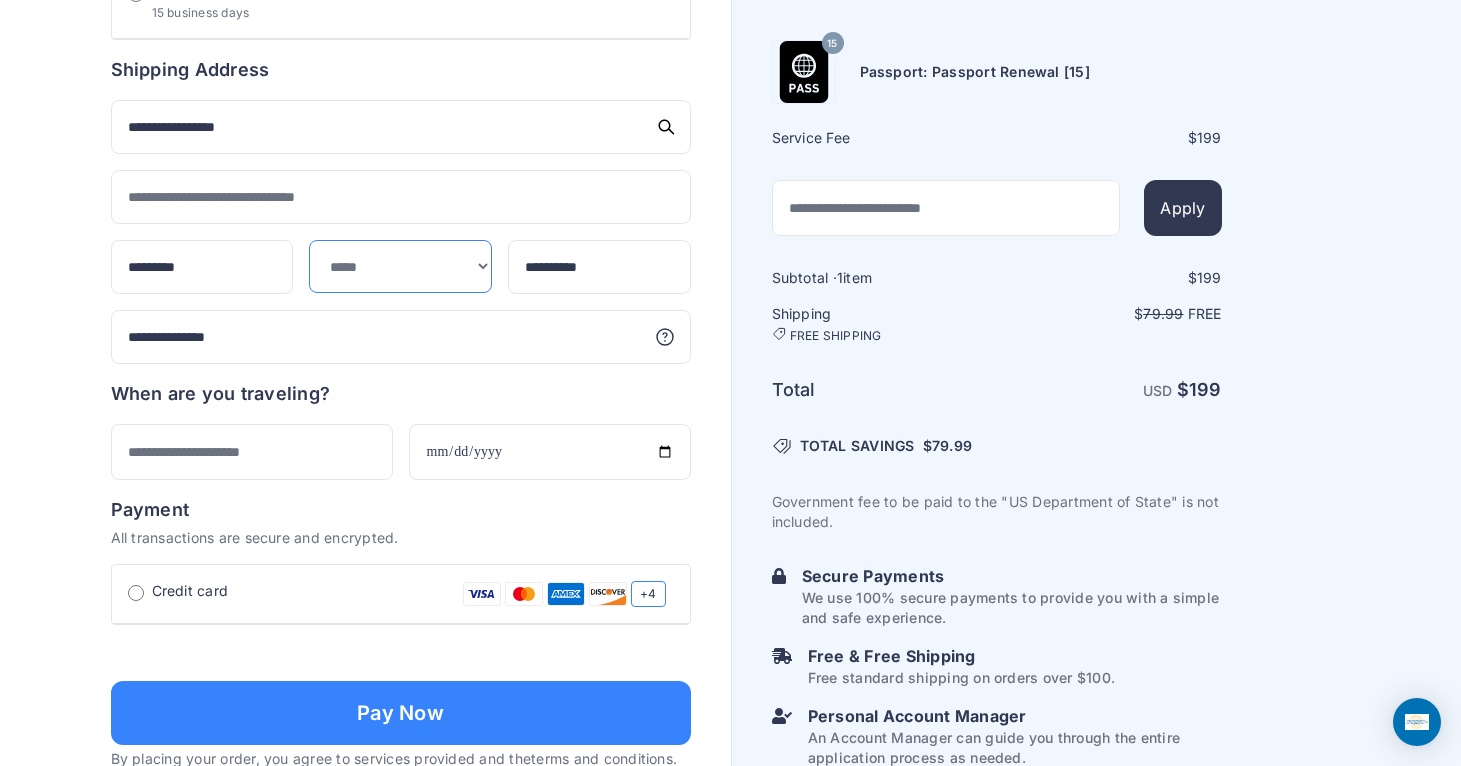 select on "**" 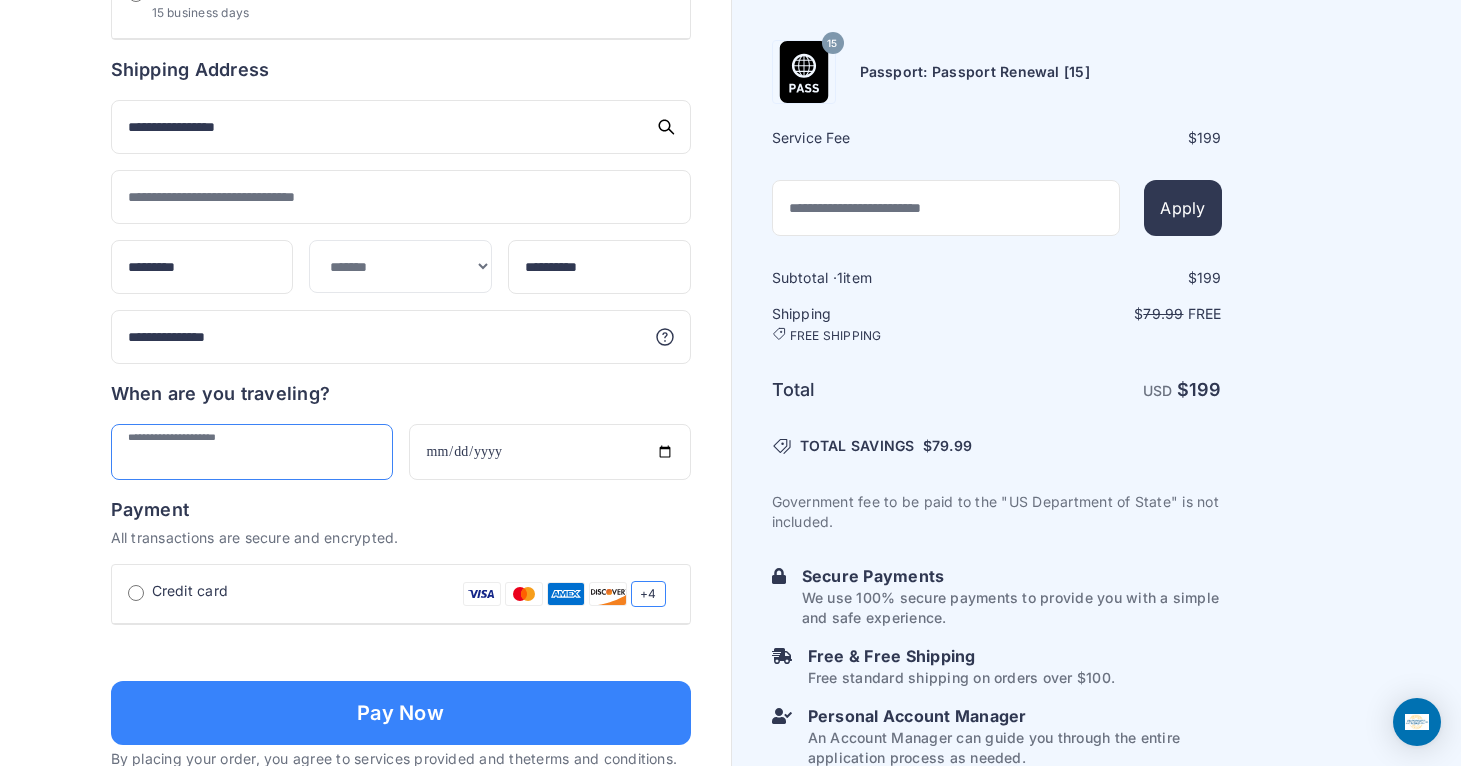 click at bounding box center (252, 452) 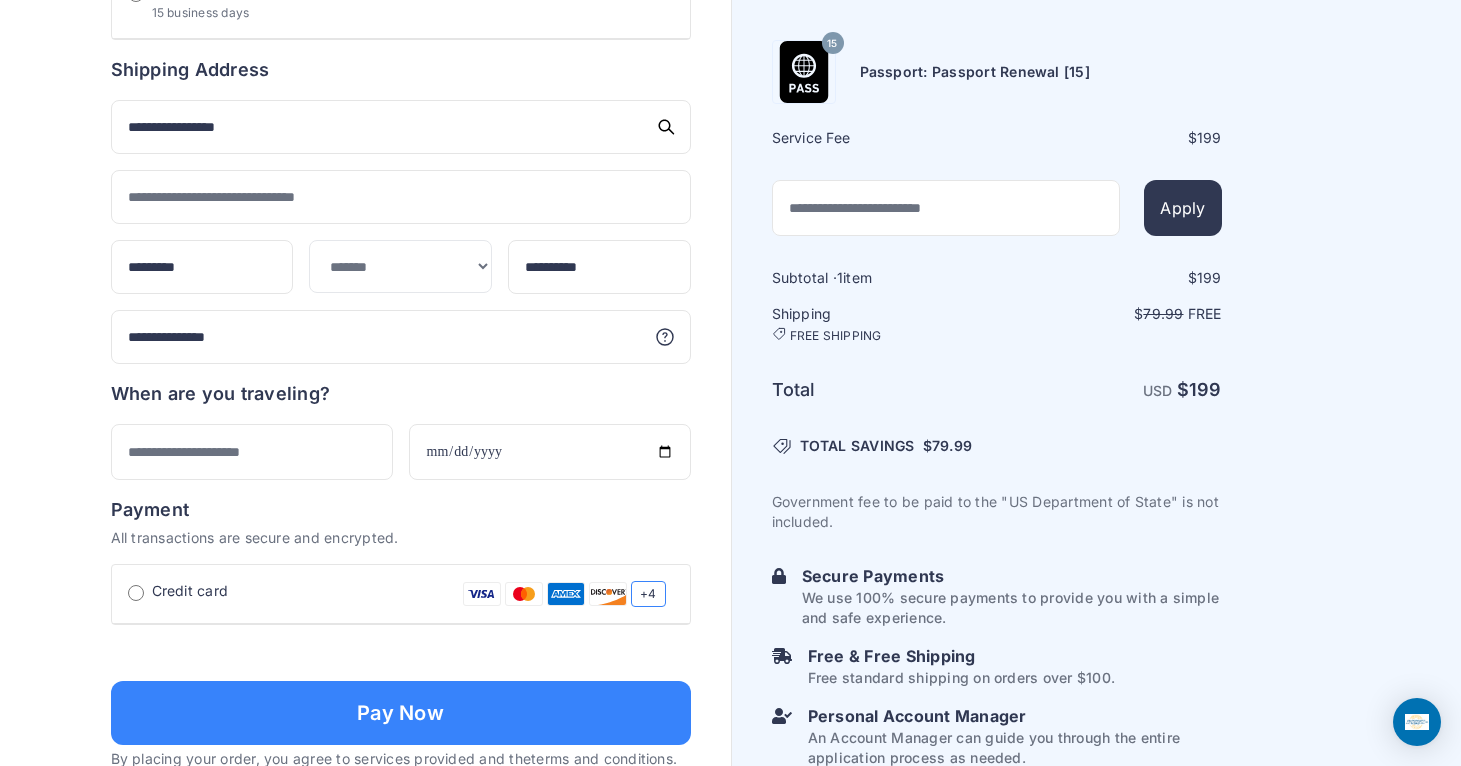 click on "Payment" at bounding box center [401, 510] 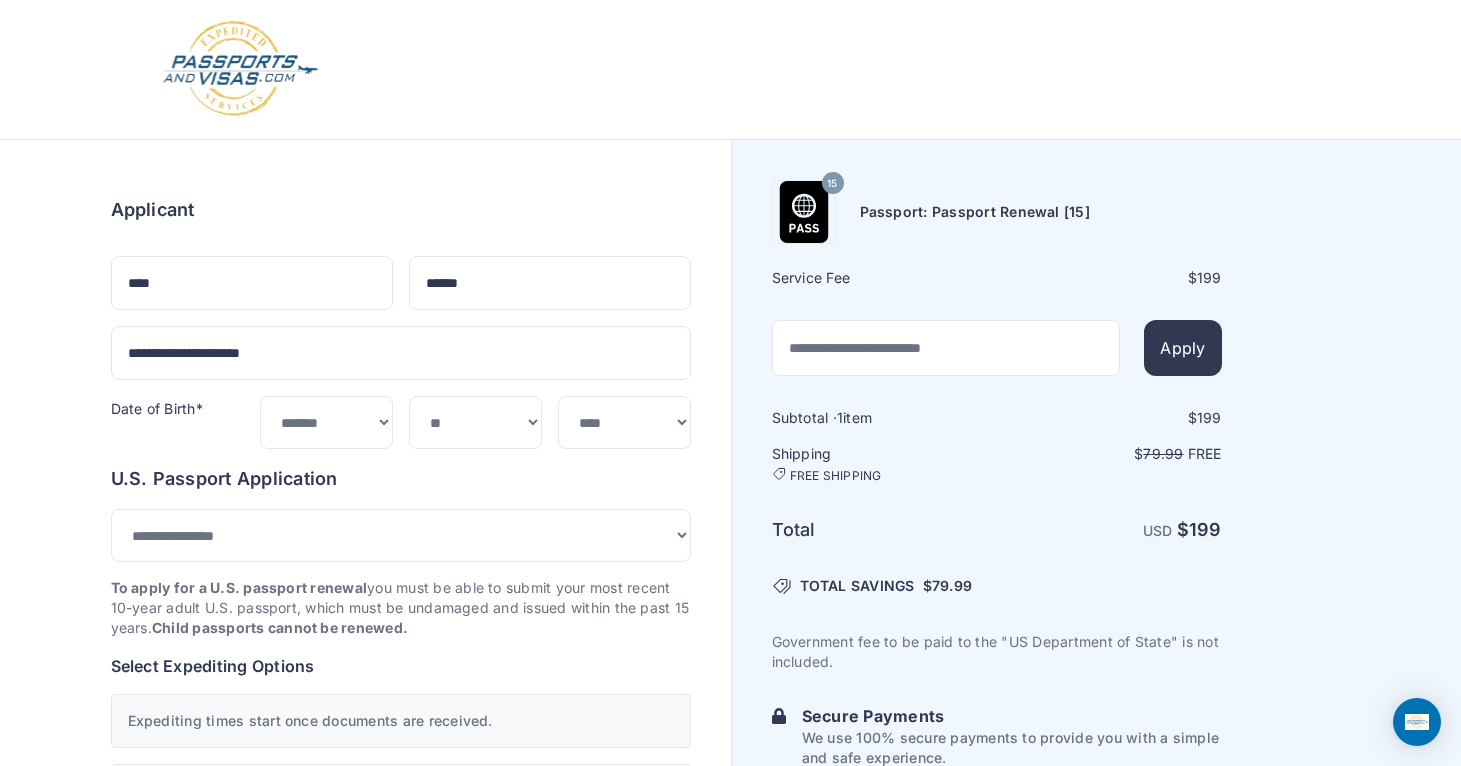 scroll, scrollTop: 0, scrollLeft: 0, axis: both 